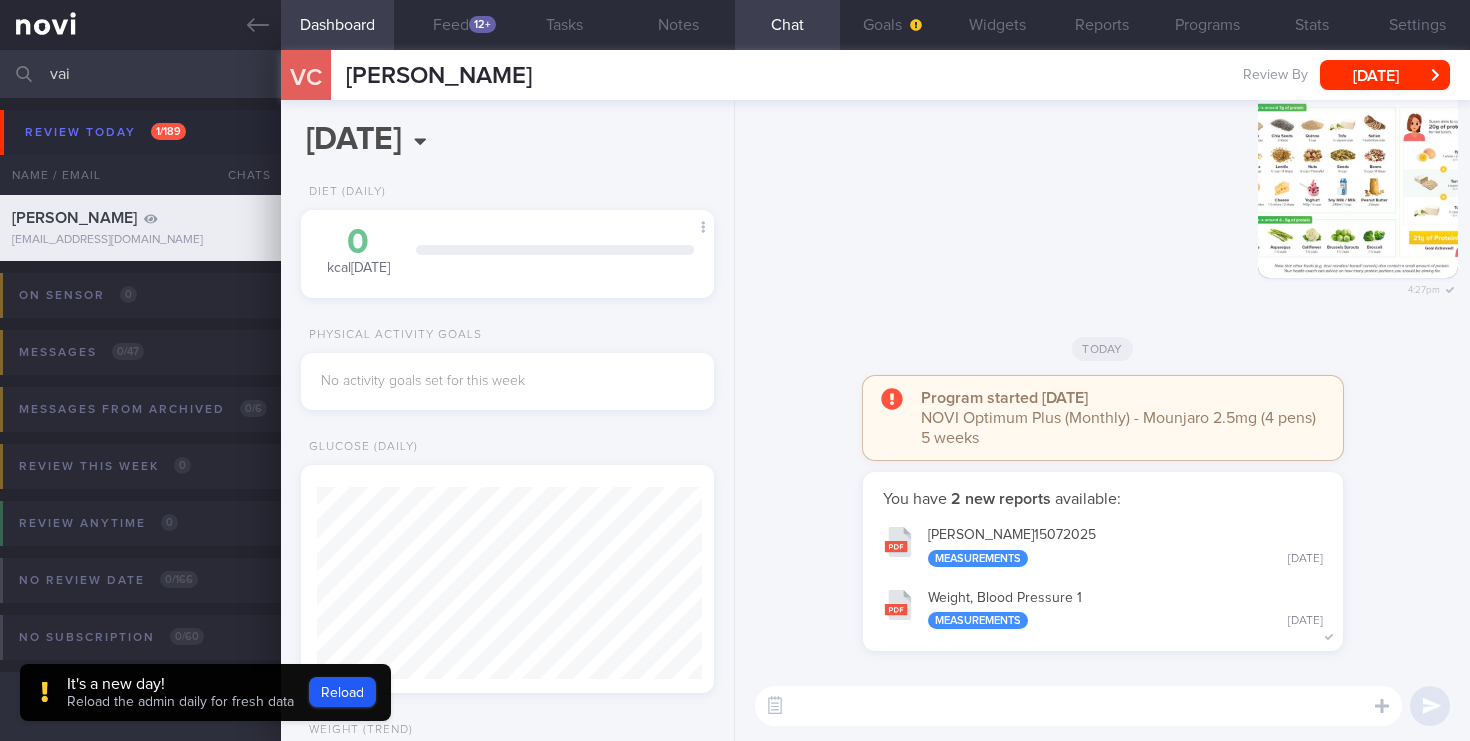 select on "6" 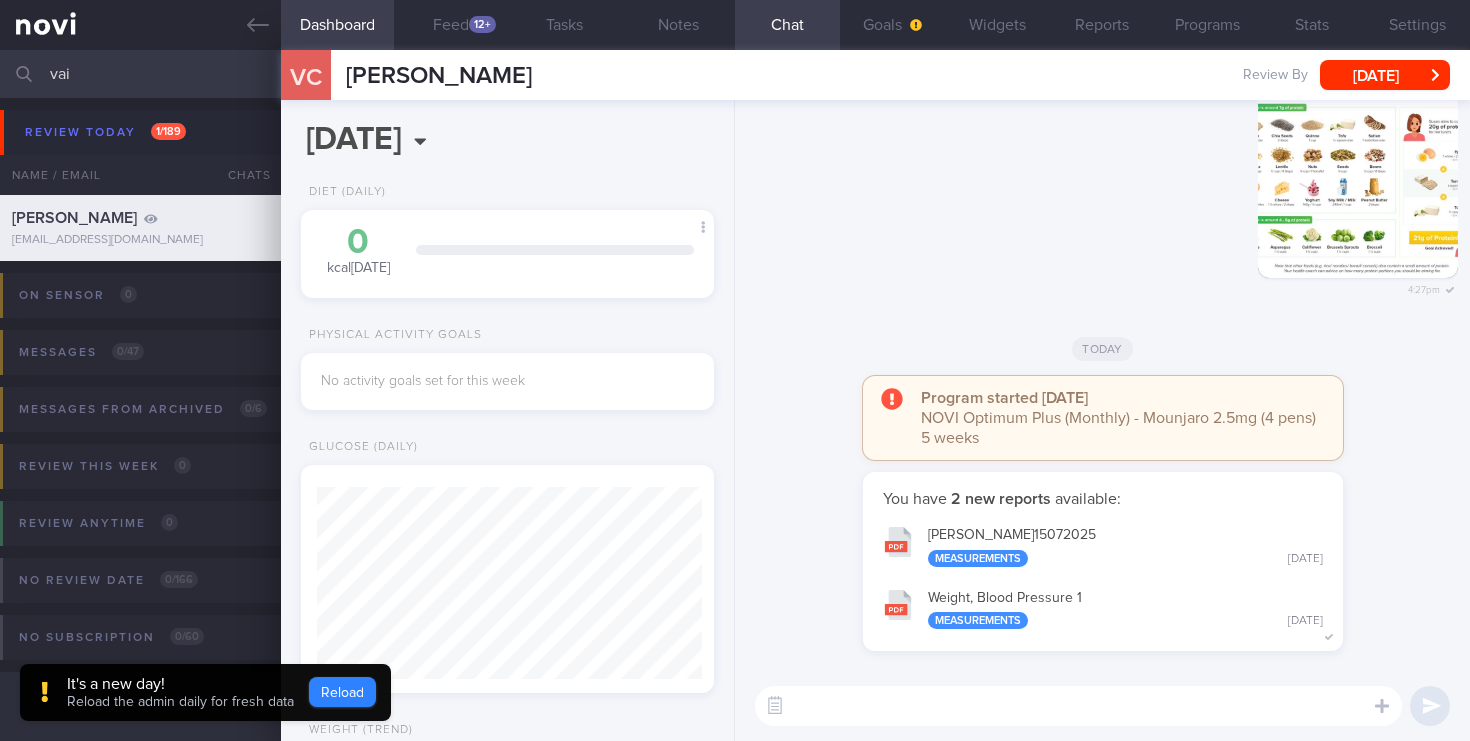 click on "Reload" at bounding box center [342, 692] 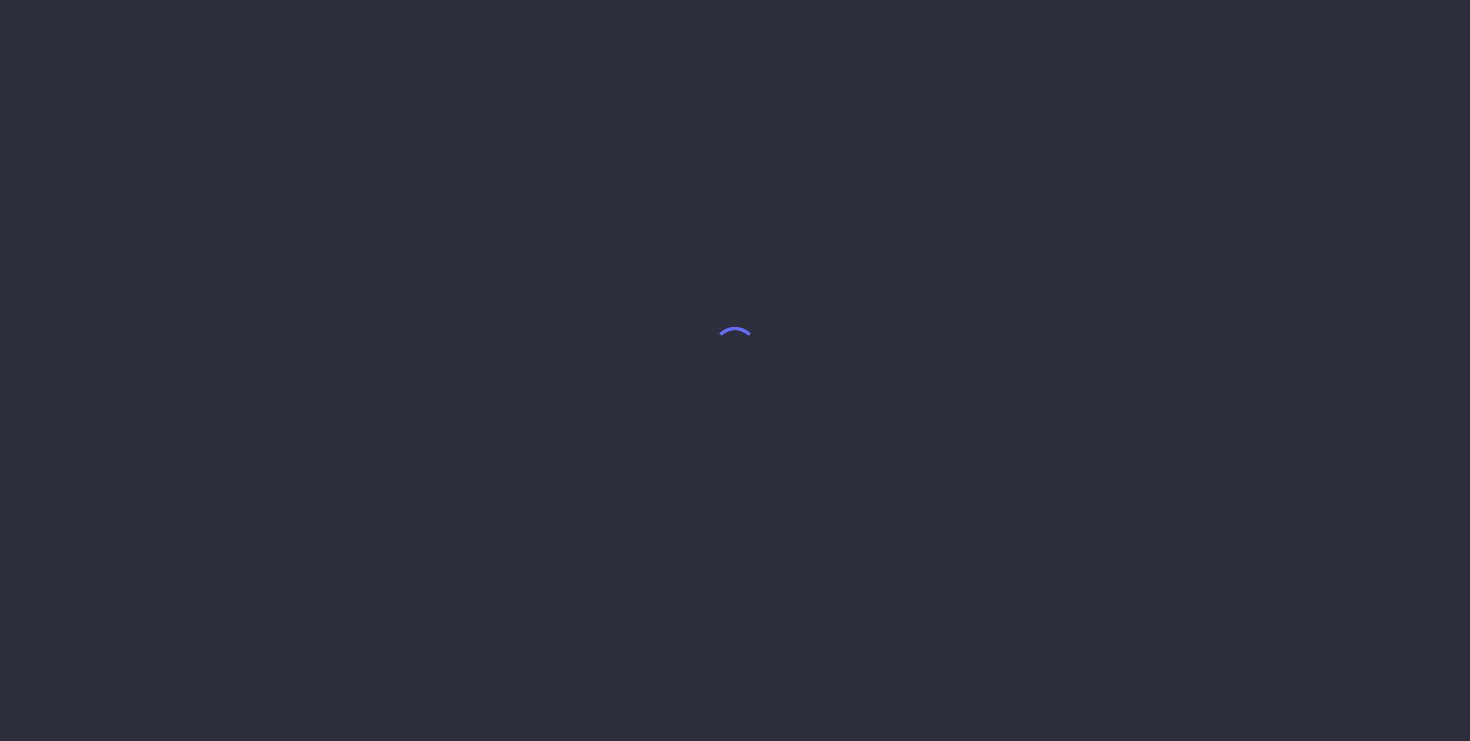 scroll, scrollTop: 0, scrollLeft: 0, axis: both 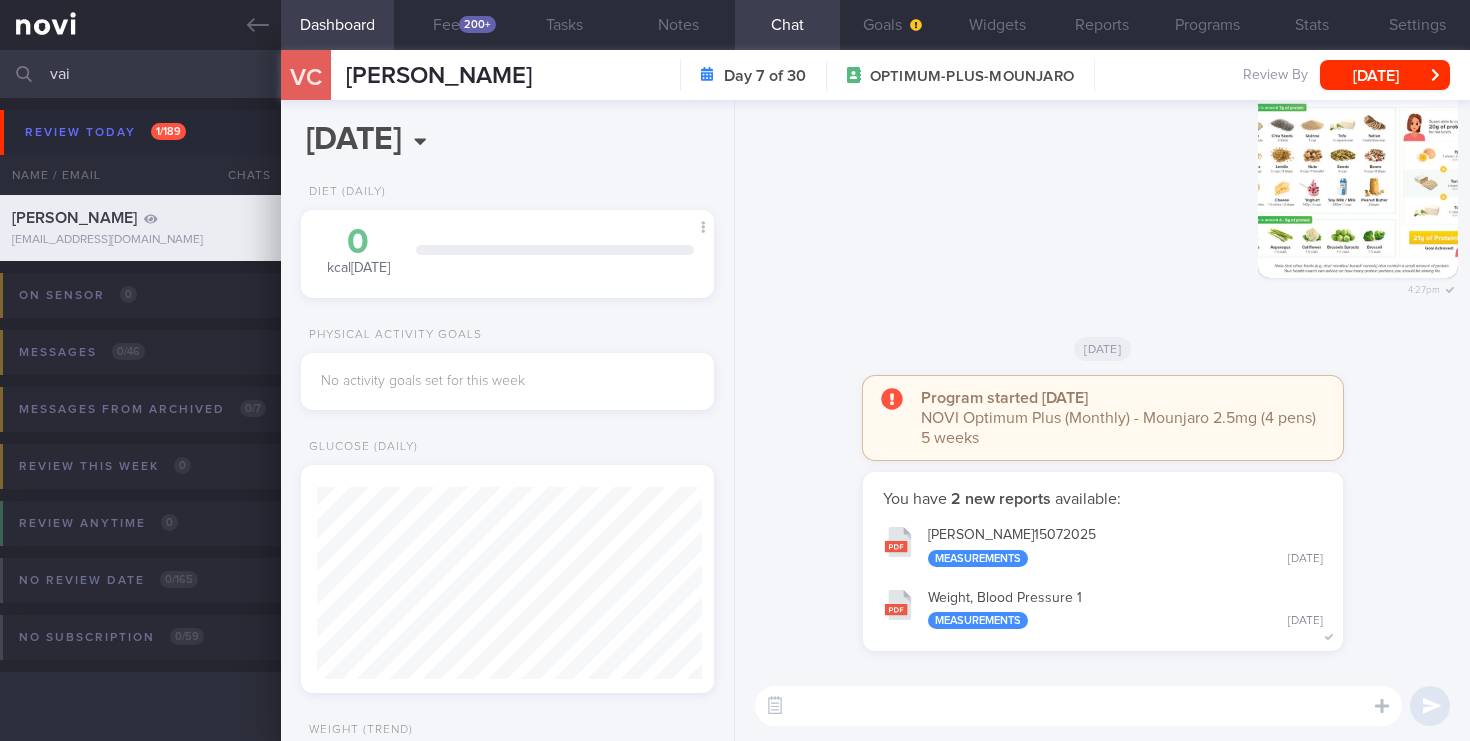 drag, startPoint x: 87, startPoint y: 70, endPoint x: 0, endPoint y: 74, distance: 87.0919 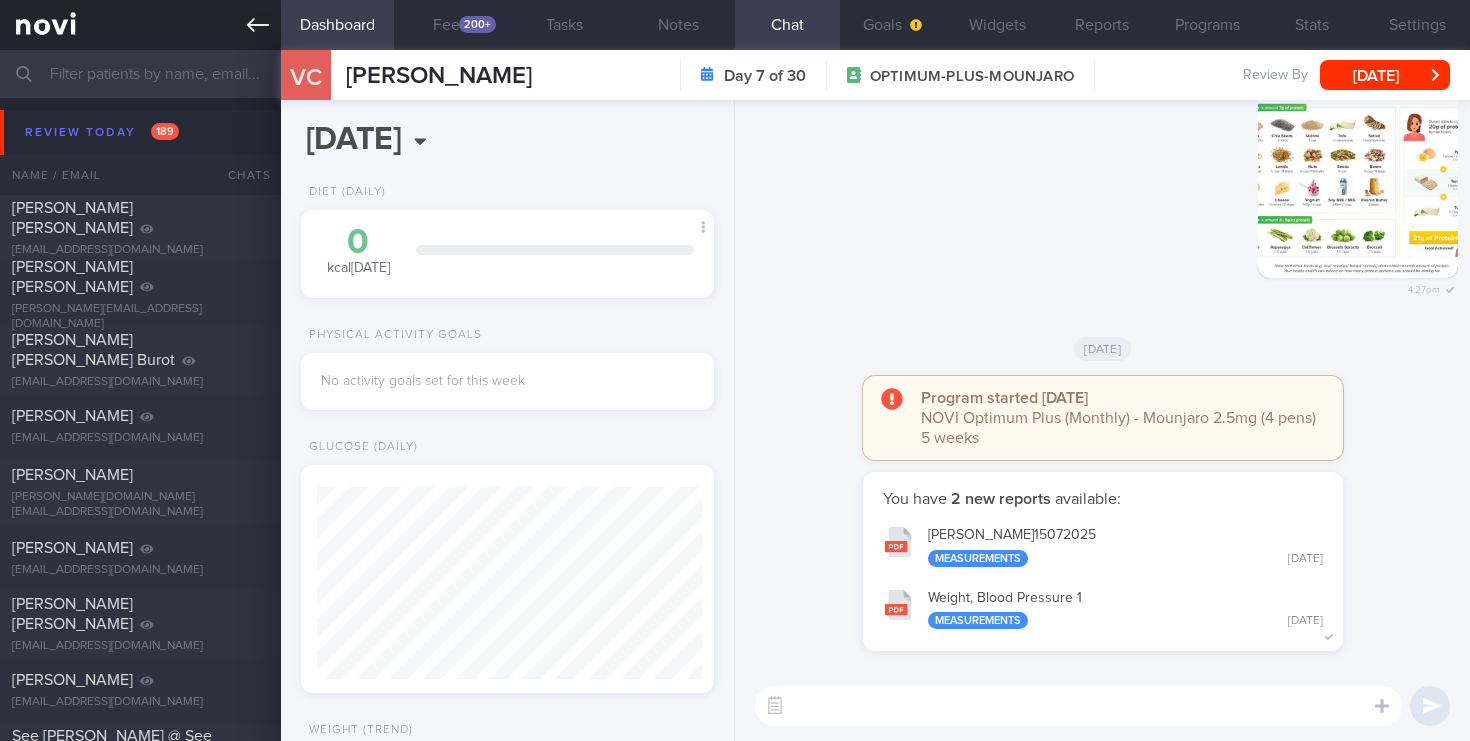 type 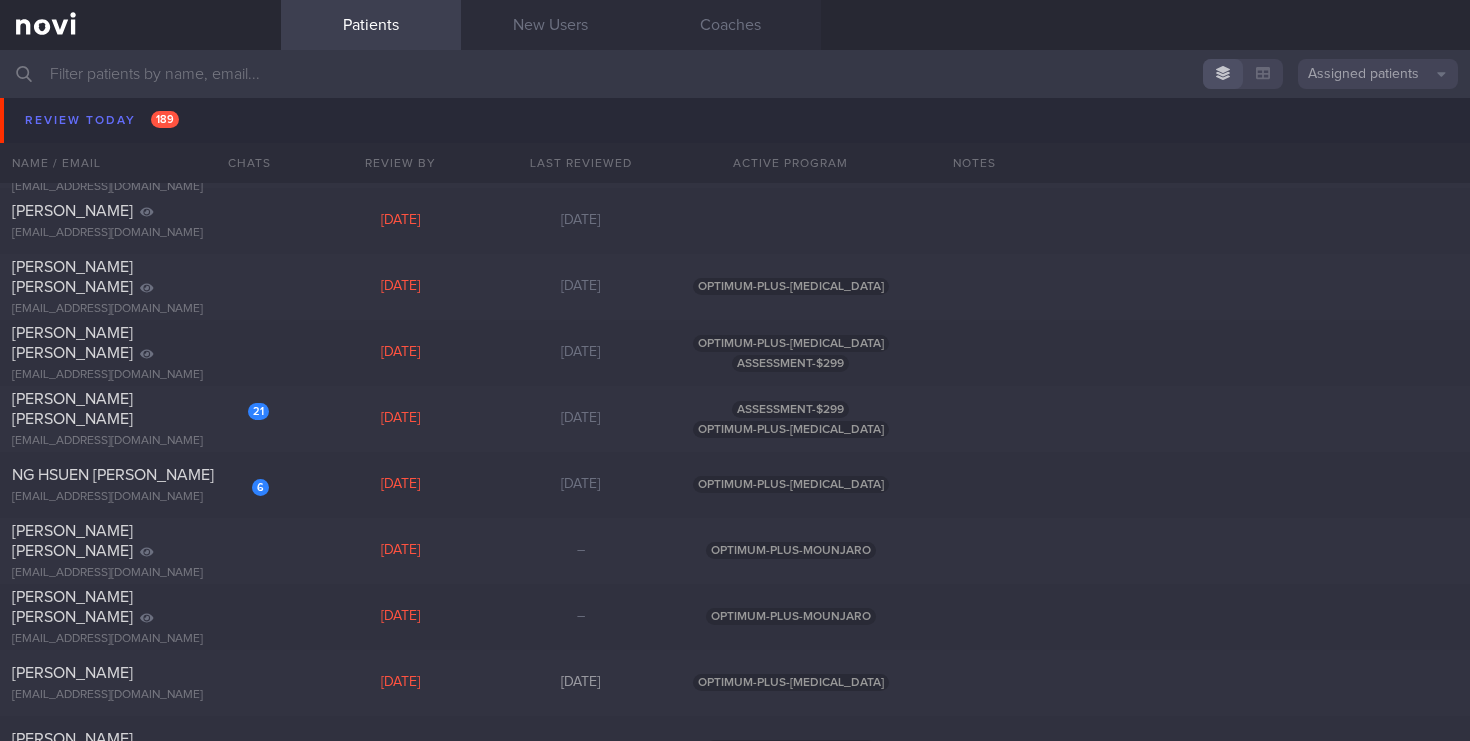 scroll, scrollTop: 6390, scrollLeft: 0, axis: vertical 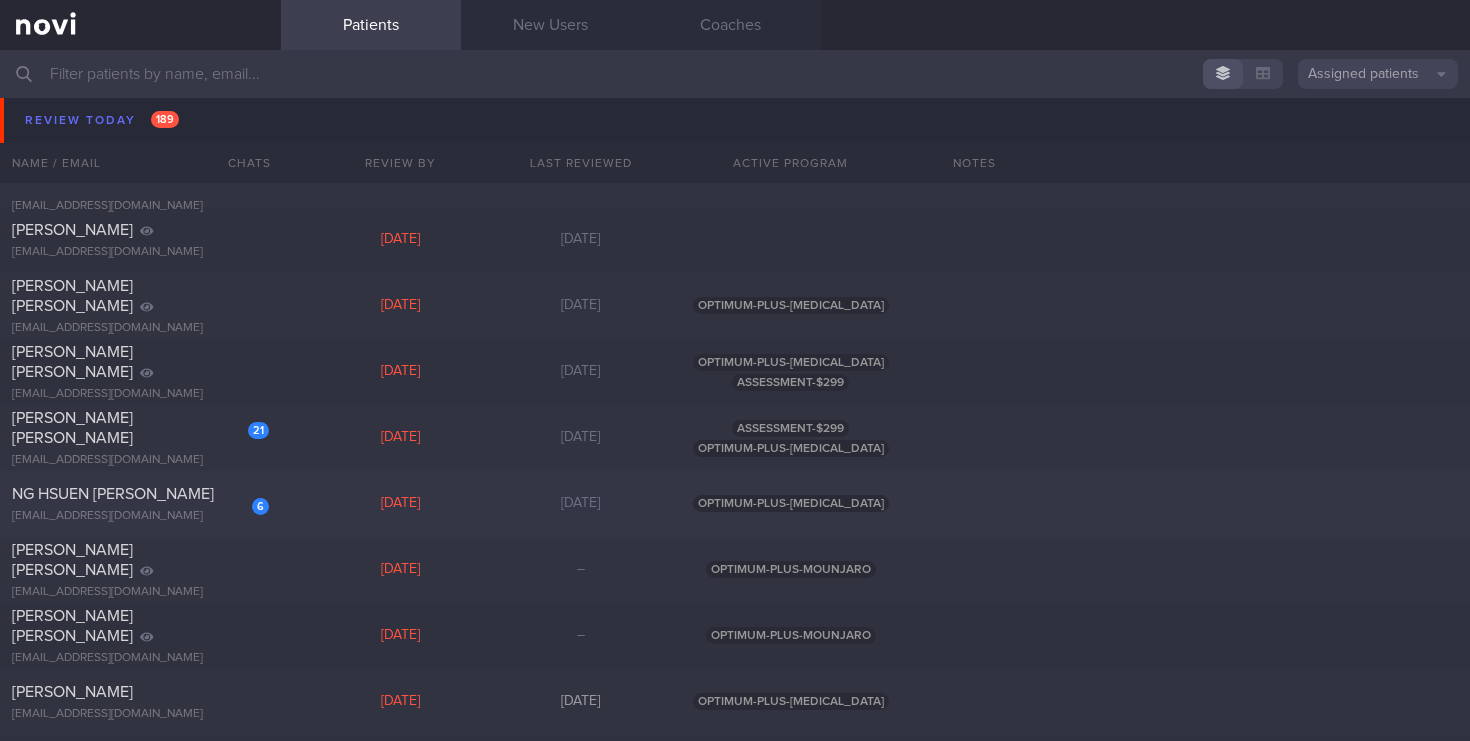 click on "[EMAIL_ADDRESS][DOMAIN_NAME]" at bounding box center [140, 516] 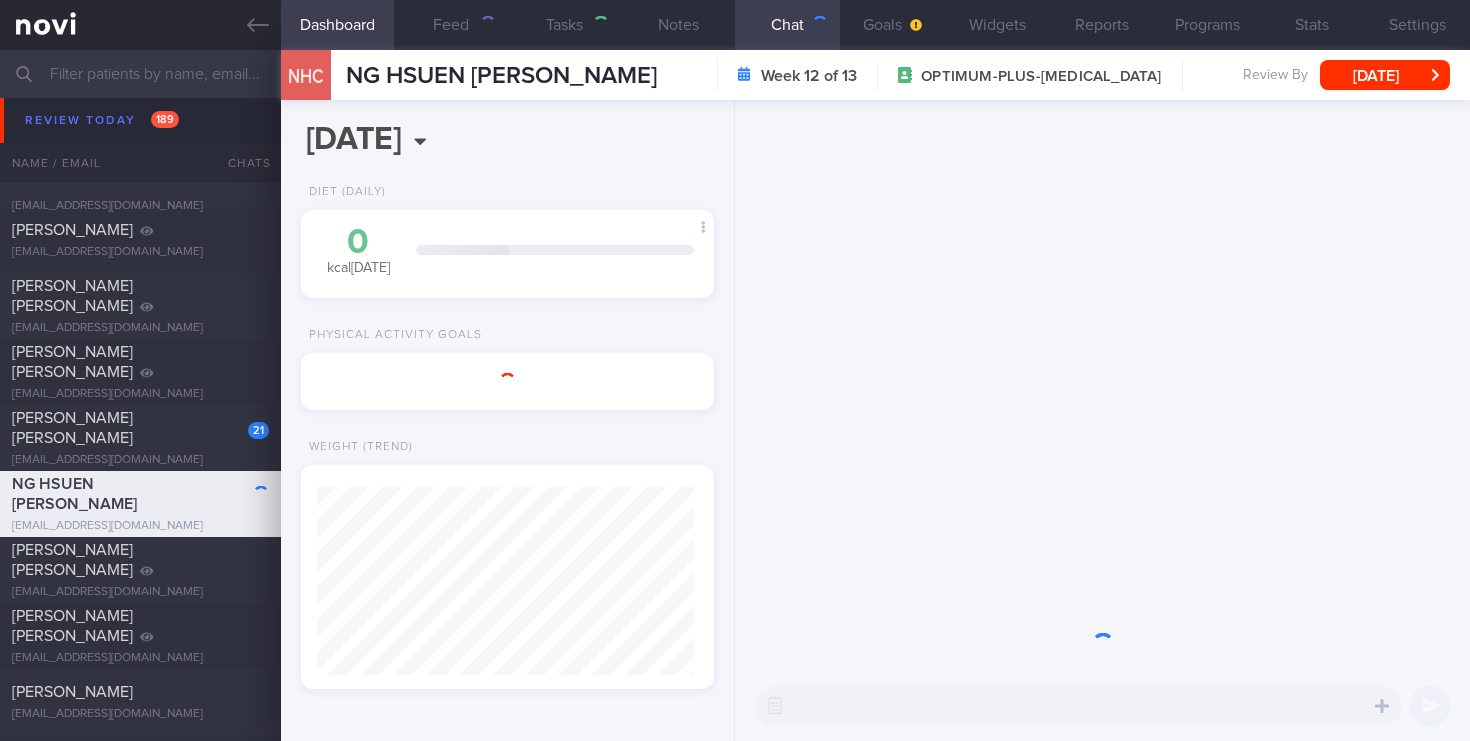 scroll, scrollTop: 999783, scrollLeft: 999622, axis: both 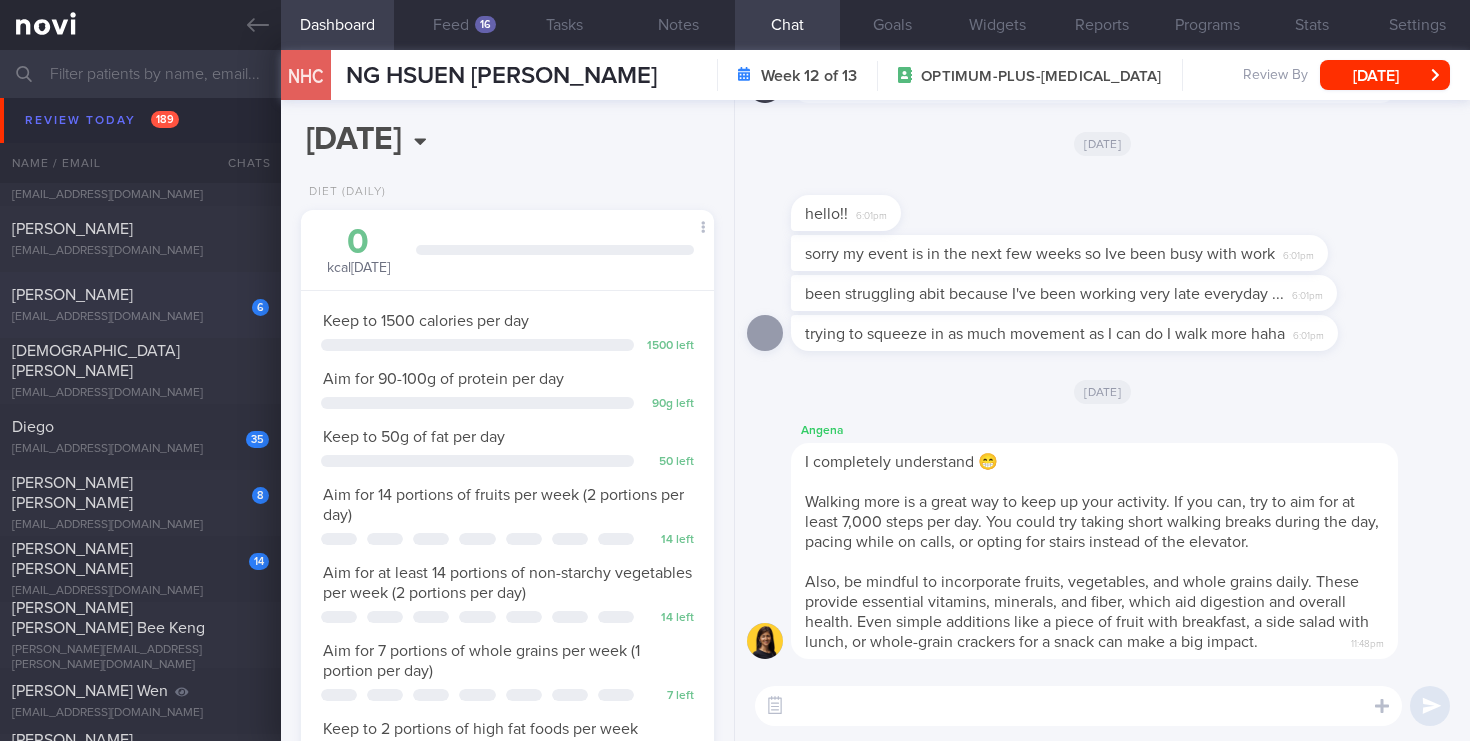 click on "[EMAIL_ADDRESS][DOMAIN_NAME]" at bounding box center [140, 317] 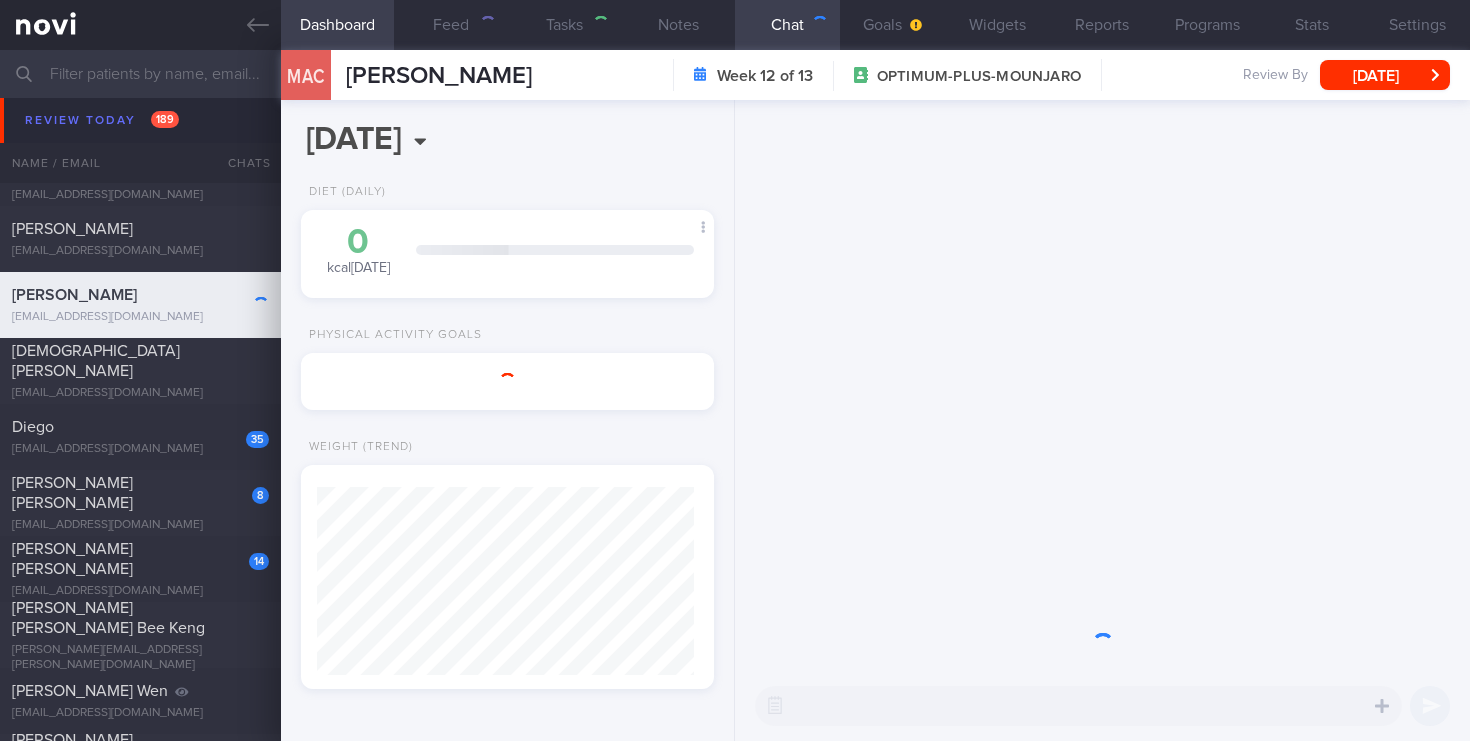 scroll, scrollTop: 0, scrollLeft: 0, axis: both 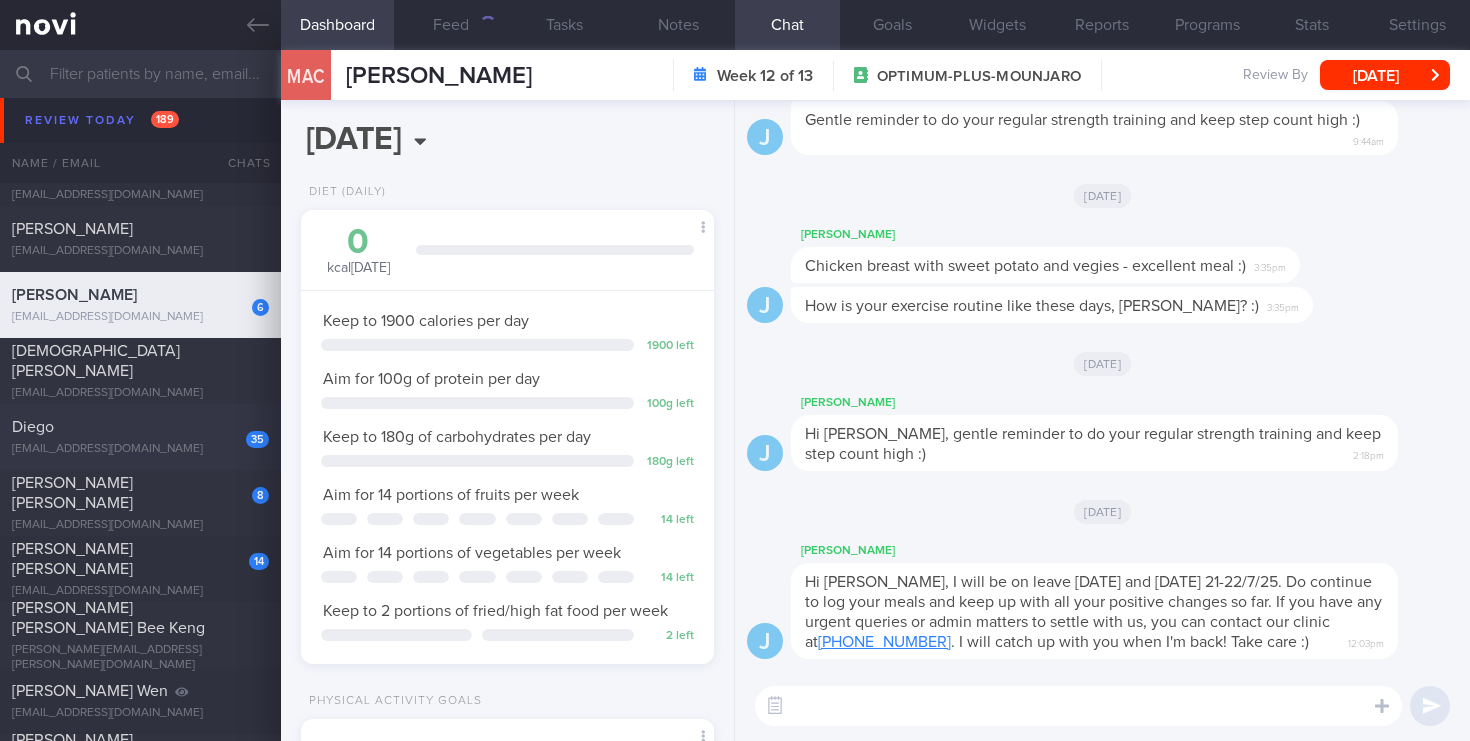 click on "[EMAIL_ADDRESS][DOMAIN_NAME]" at bounding box center [140, 449] 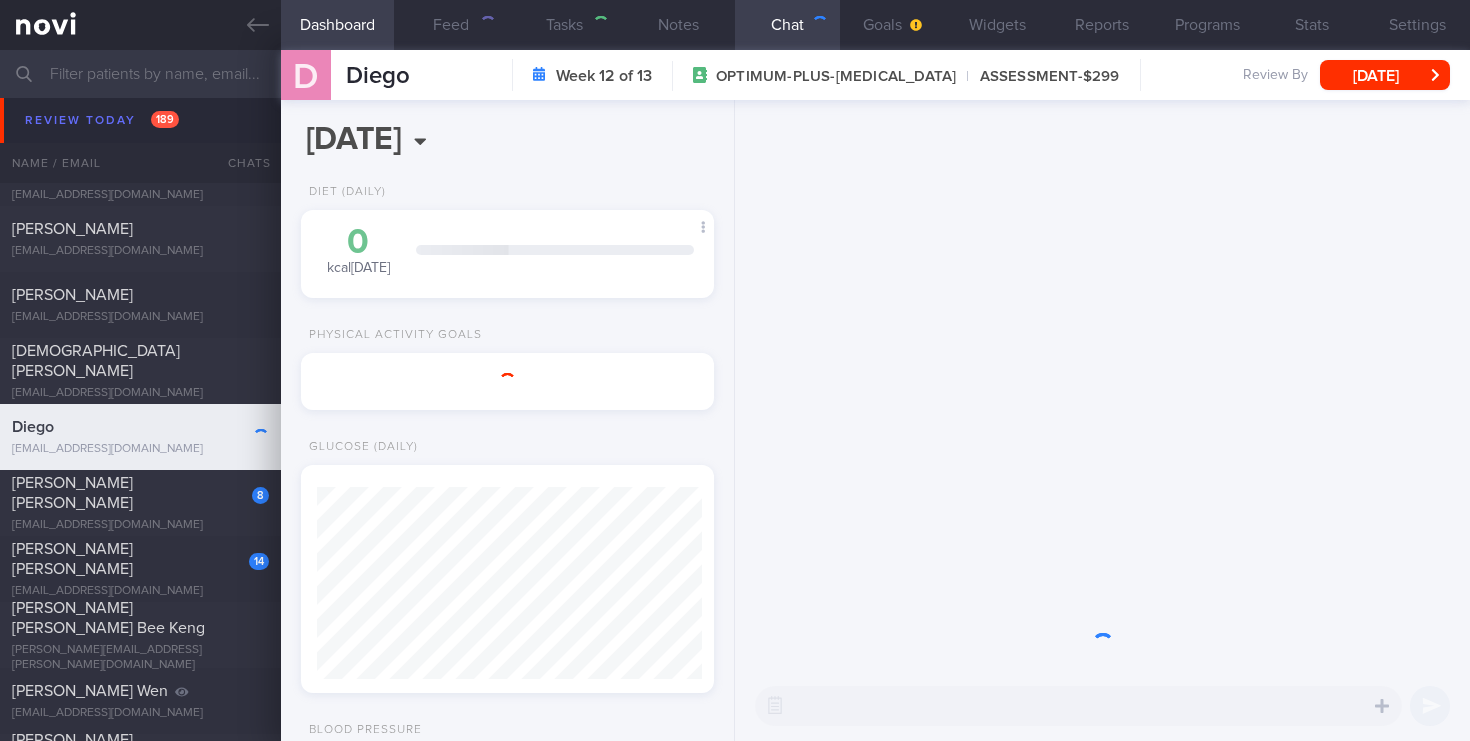 scroll, scrollTop: 0, scrollLeft: 0, axis: both 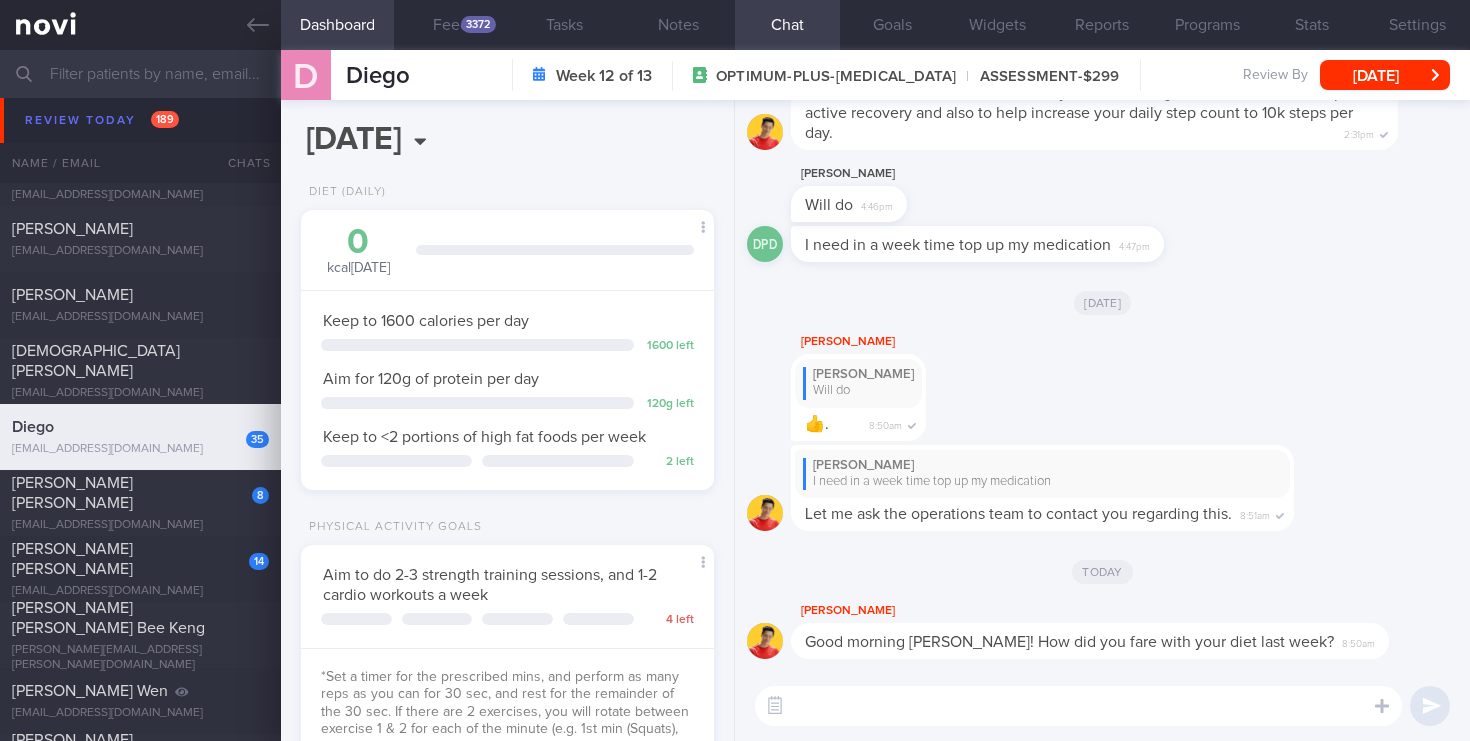 drag, startPoint x: 144, startPoint y: 501, endPoint x: 816, endPoint y: 147, distance: 759.5393 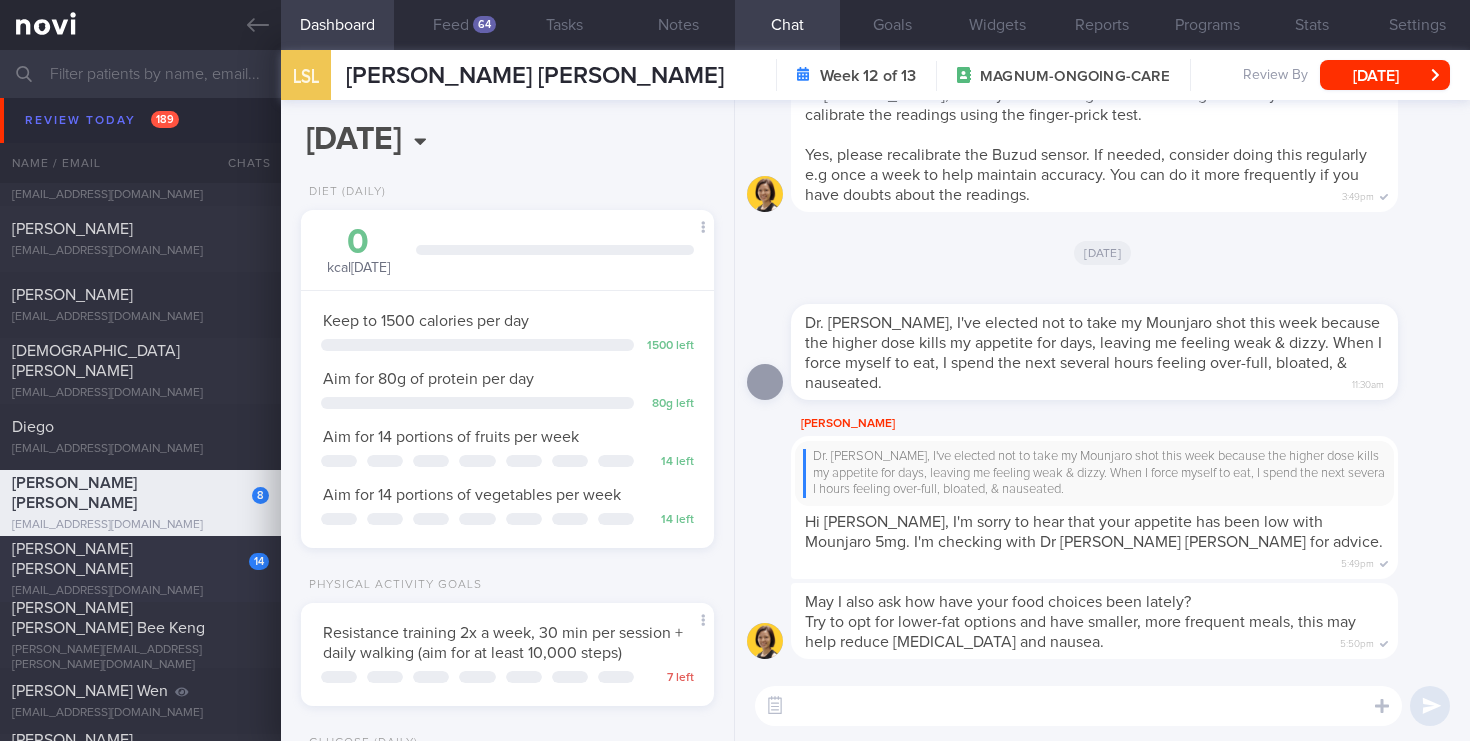 click on "14
[PERSON_NAME] [PERSON_NAME]
[PERSON_NAME][EMAIL_ADDRESS][DOMAIN_NAME]" at bounding box center [140, 569] 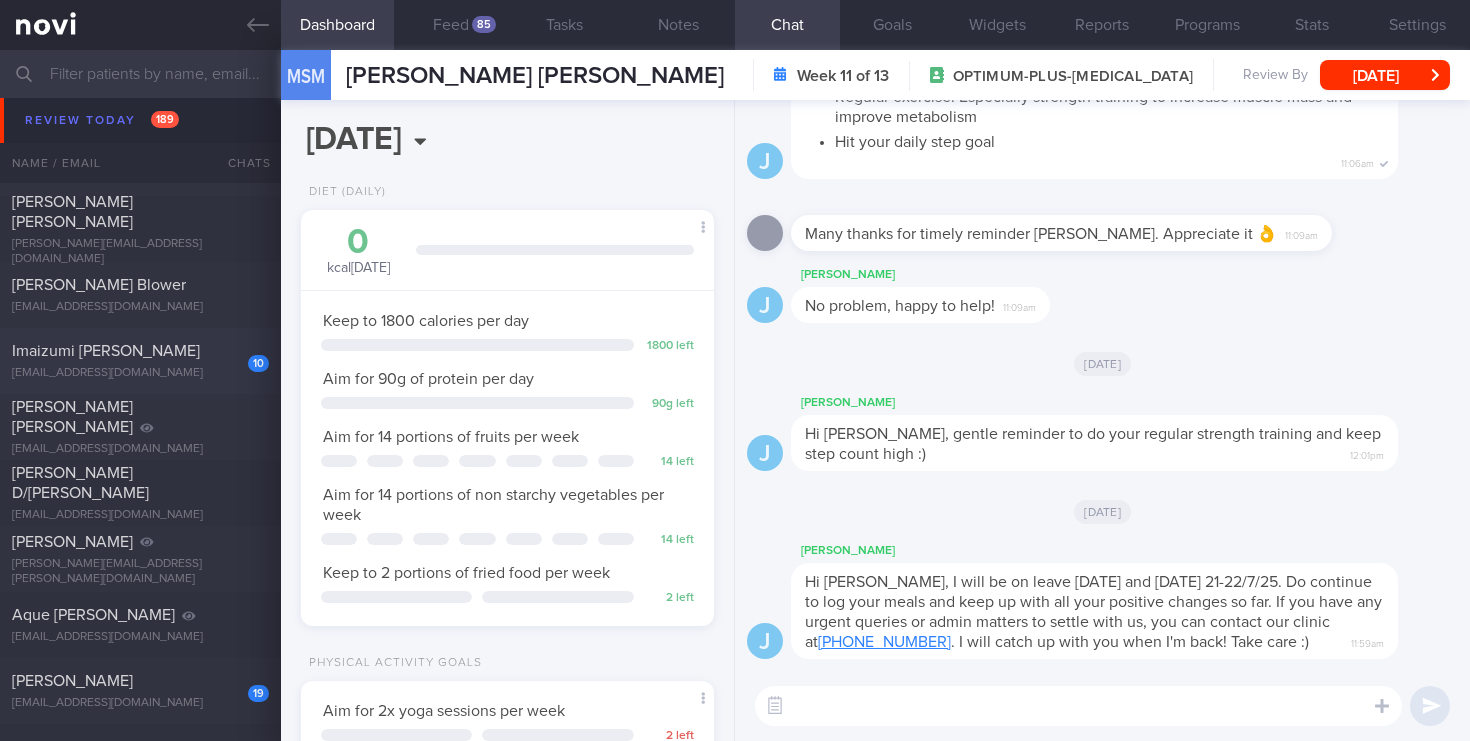 click on "Imaizumi [PERSON_NAME]" at bounding box center [138, 351] 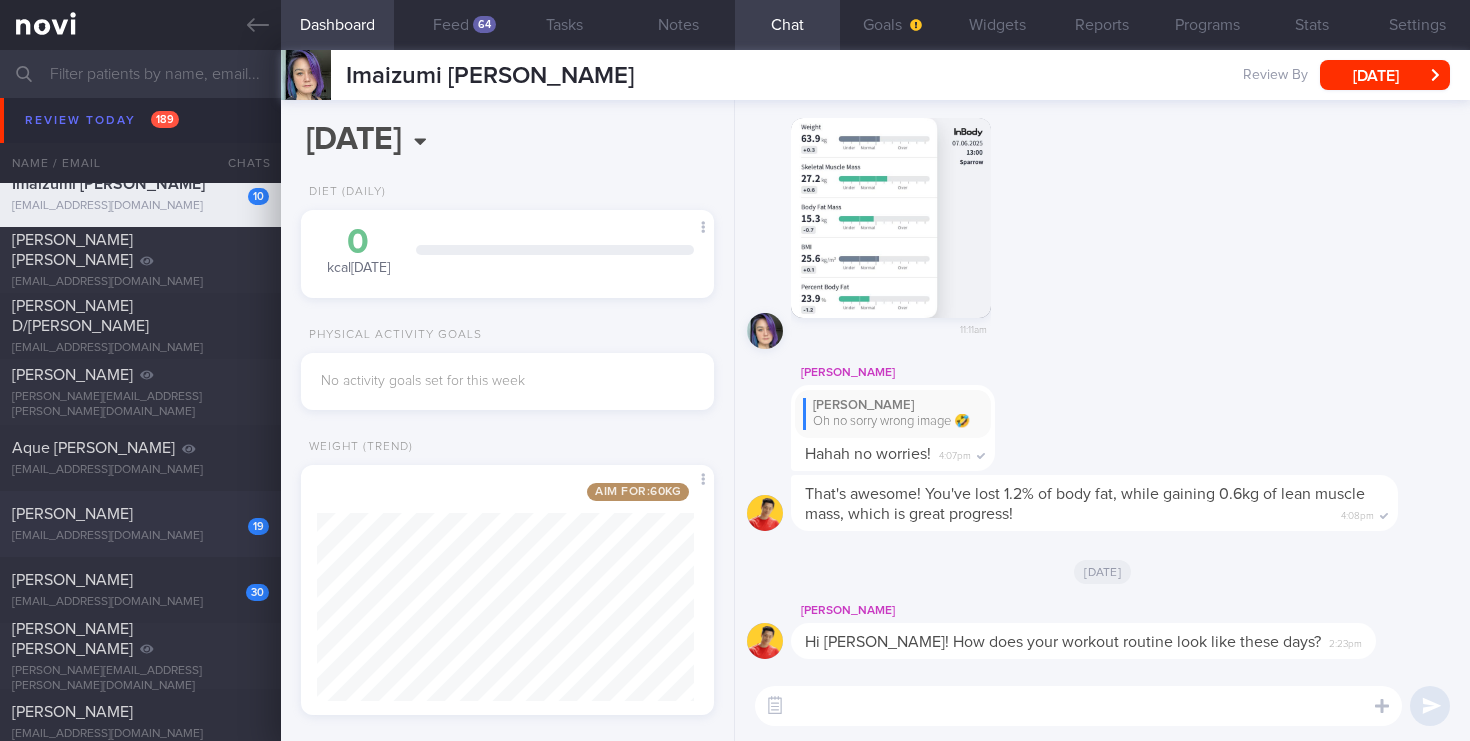 click on "19
[PERSON_NAME]
[EMAIL_ADDRESS][DOMAIN_NAME]" at bounding box center [140, 524] 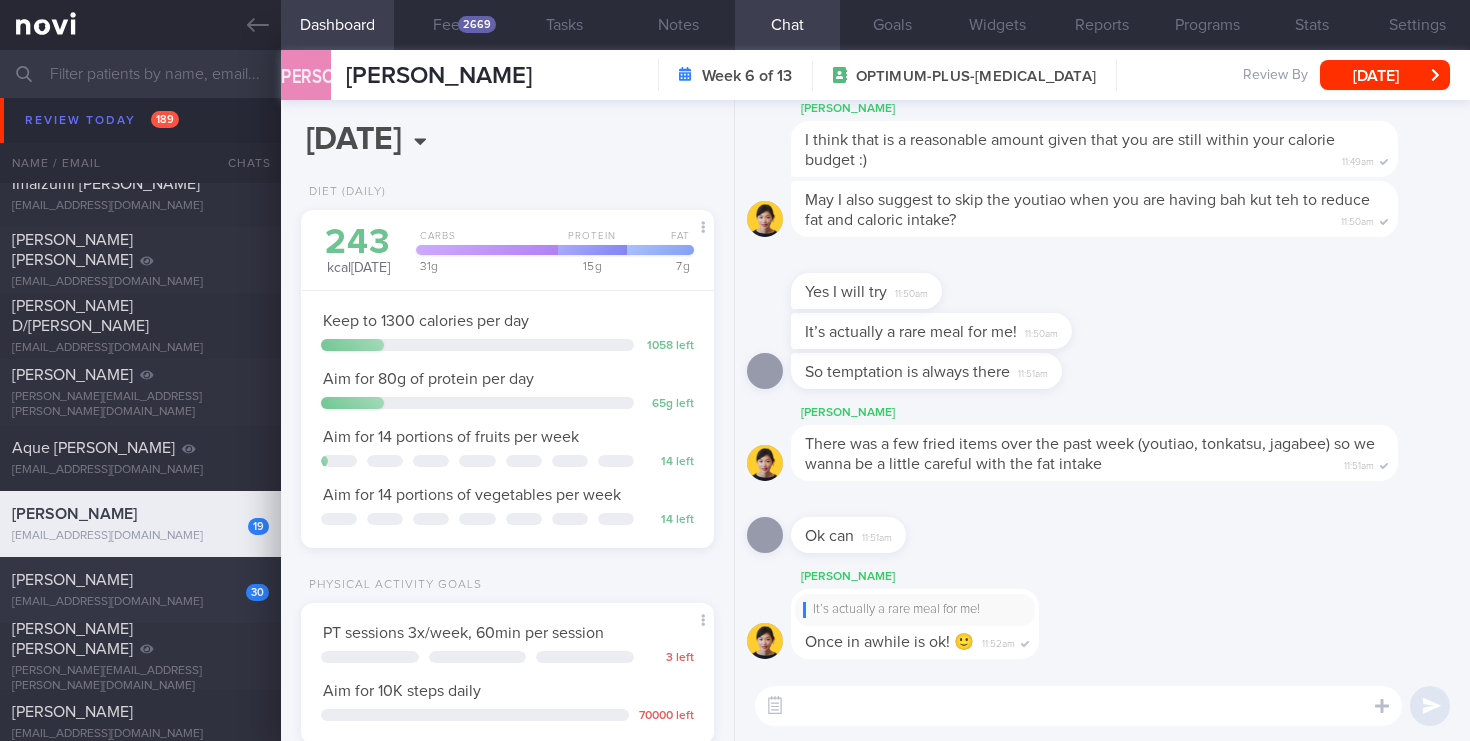 click on "[PERSON_NAME]" at bounding box center (138, 580) 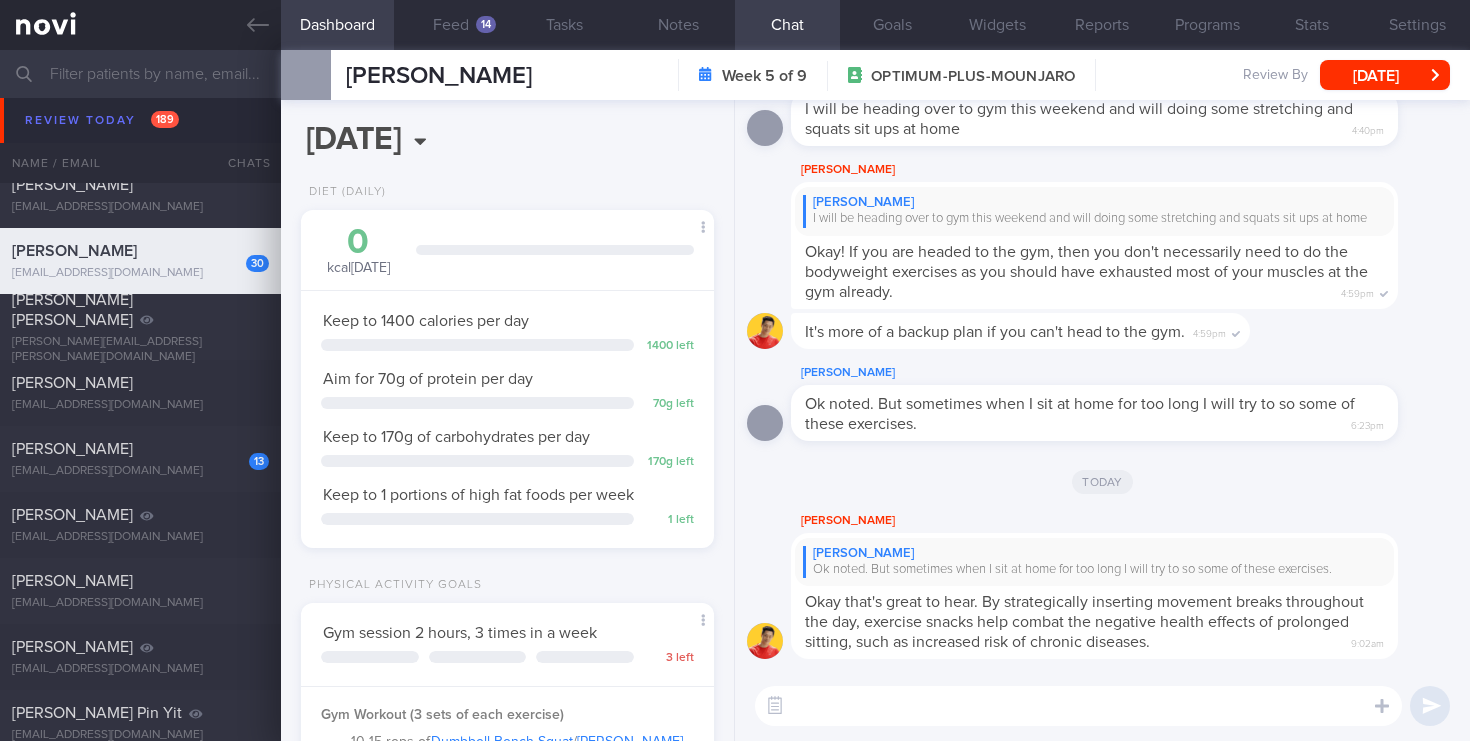 scroll, scrollTop: 8870, scrollLeft: 0, axis: vertical 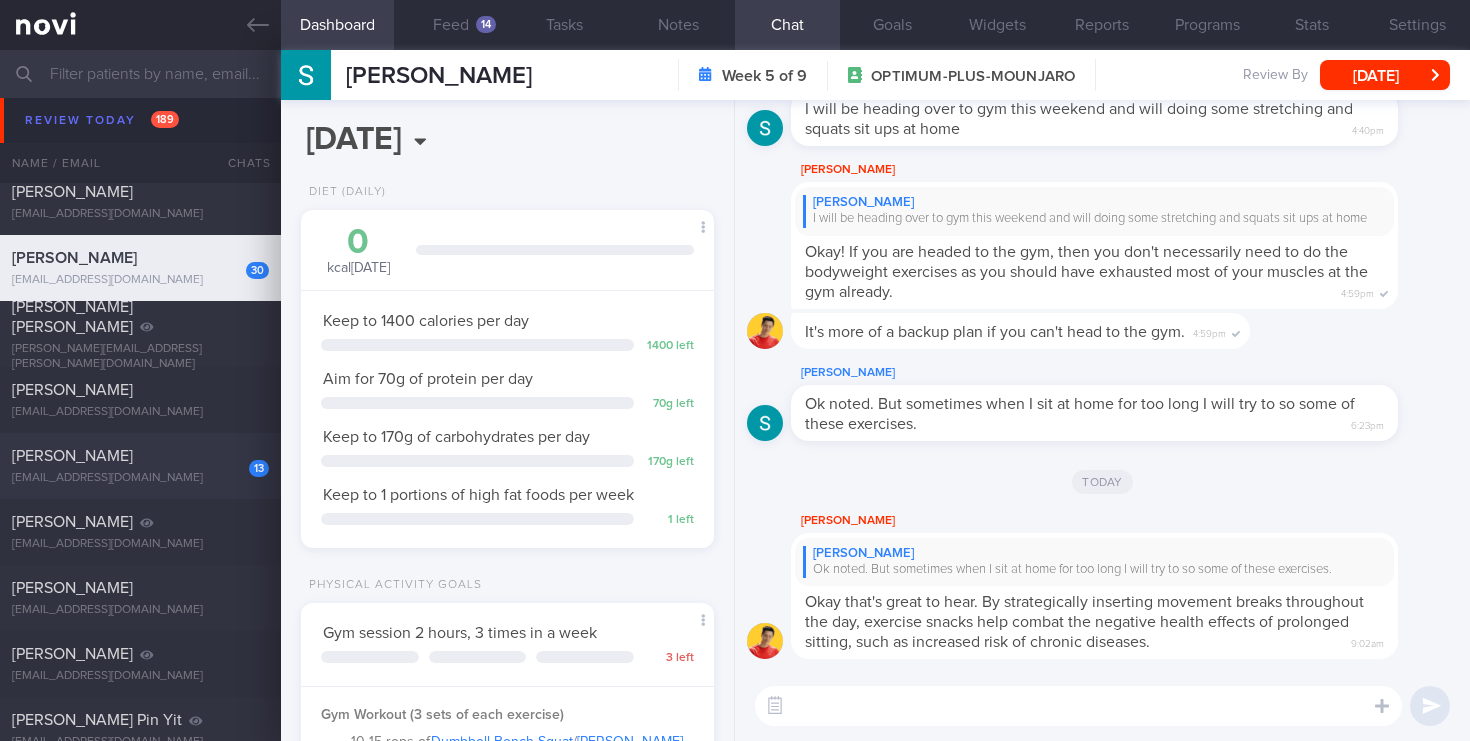 click on "[EMAIL_ADDRESS][DOMAIN_NAME]" at bounding box center (140, 478) 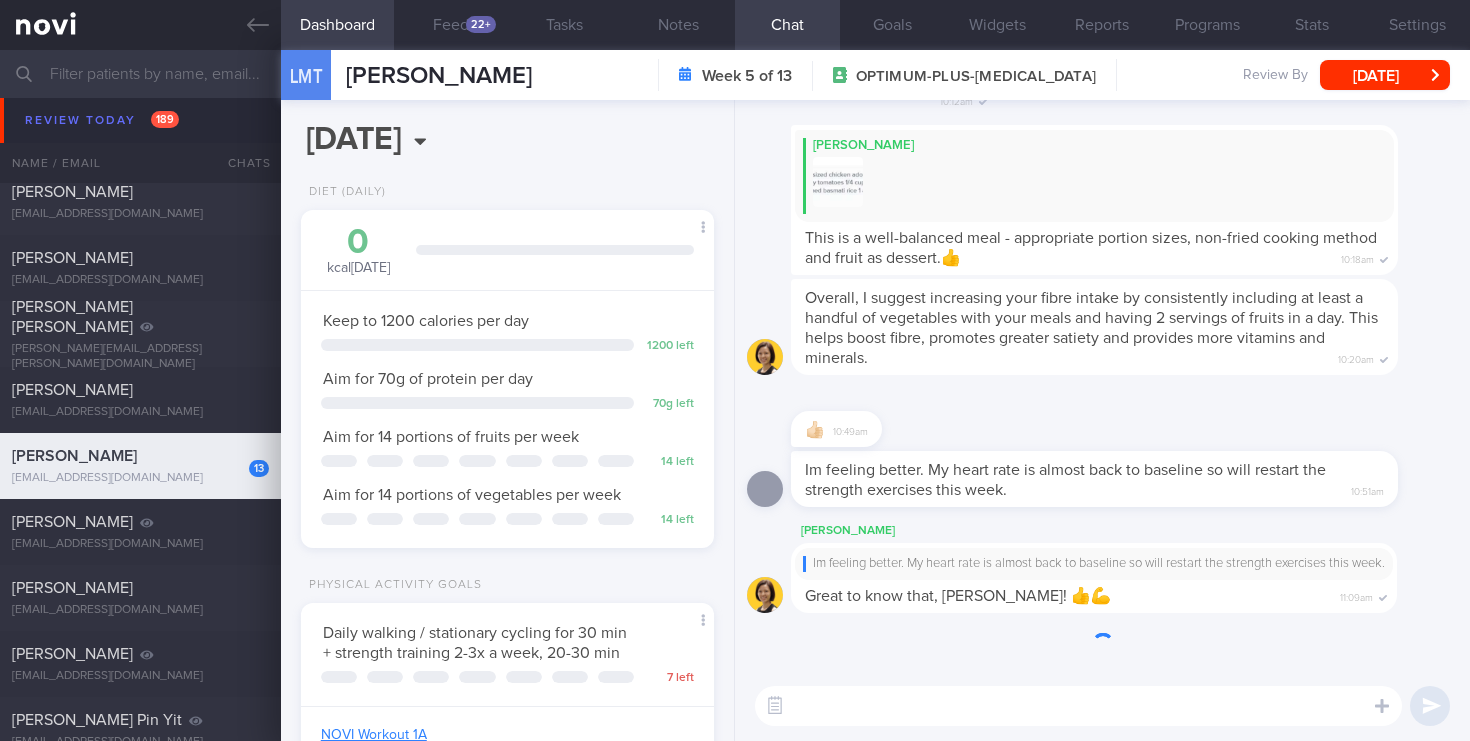 scroll, scrollTop: 999783, scrollLeft: 999622, axis: both 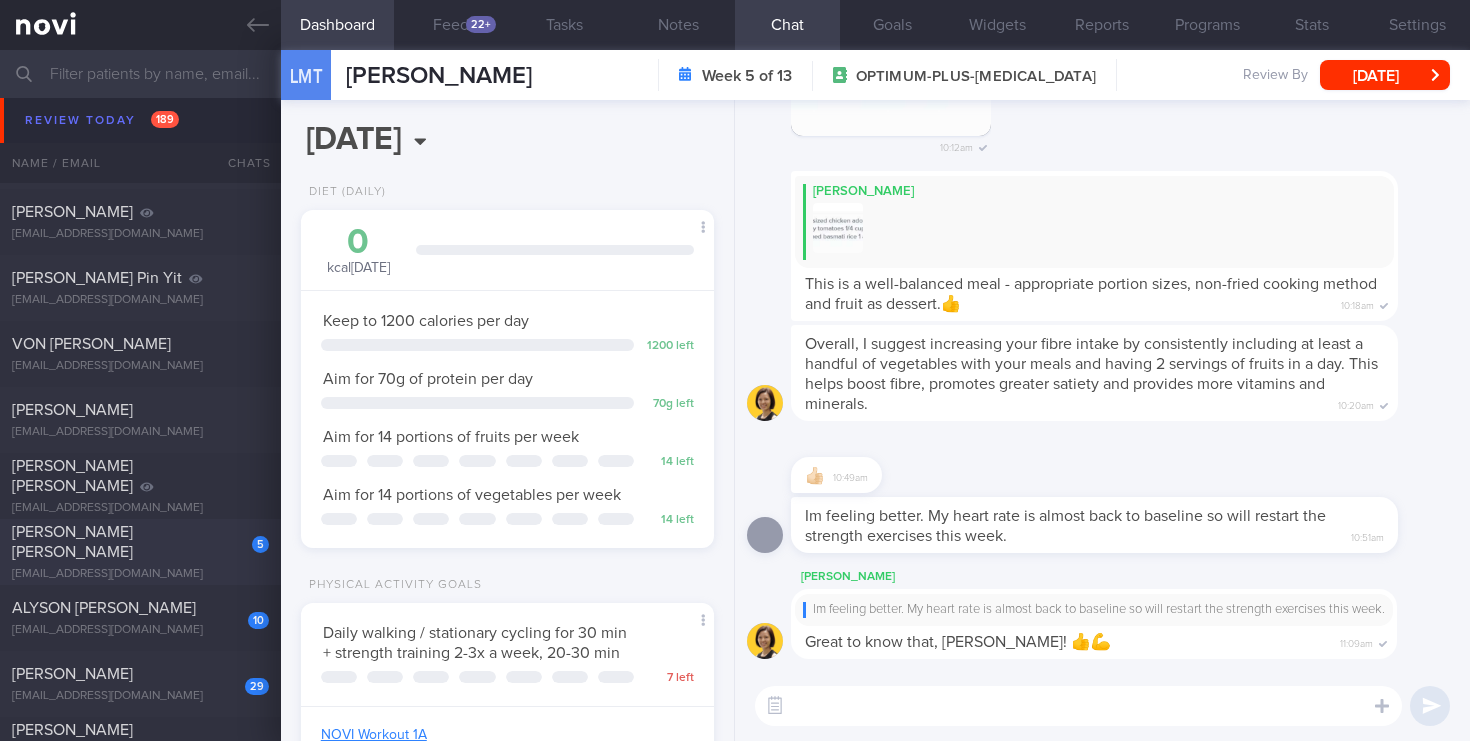 click on "5" at bounding box center [247, 537] 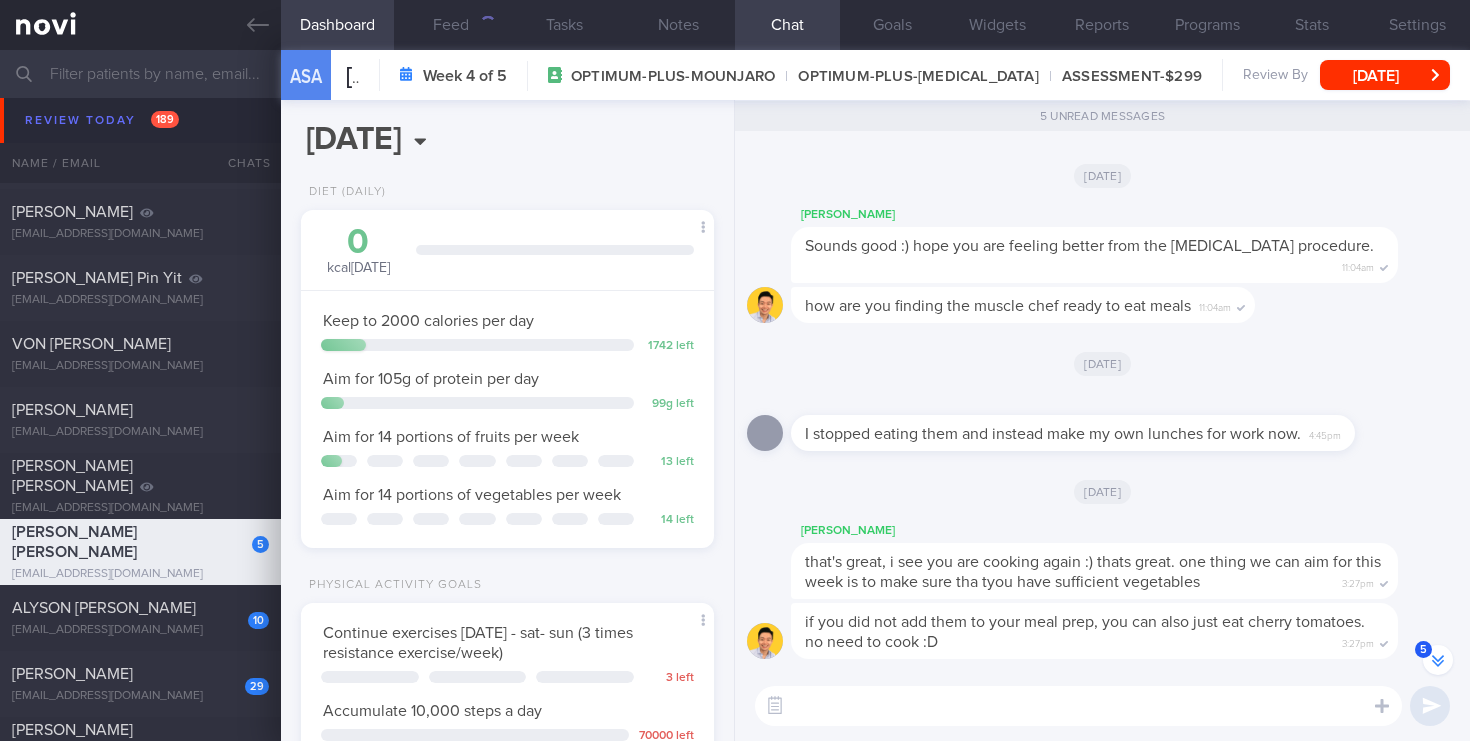 scroll, scrollTop: -9, scrollLeft: 0, axis: vertical 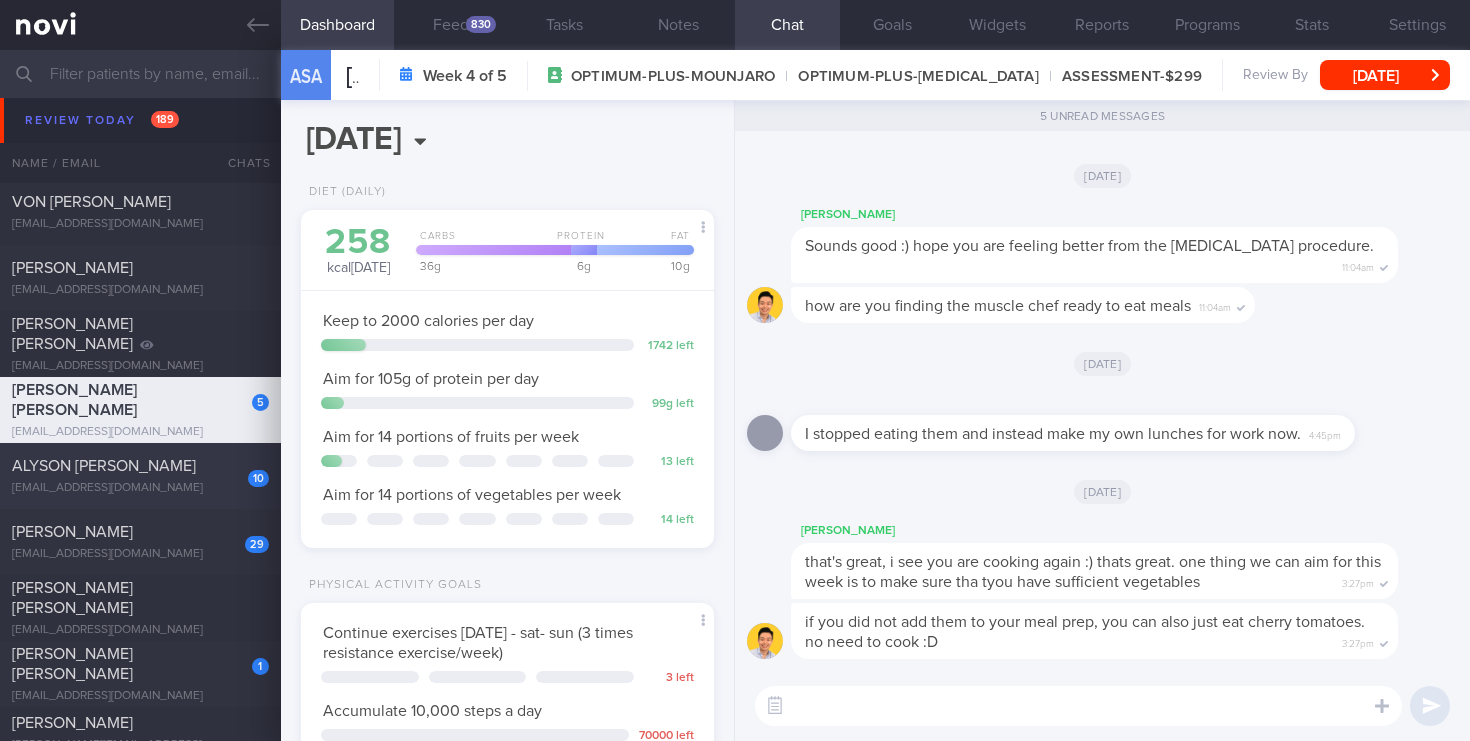 click on "ALYSON [PERSON_NAME]" at bounding box center (138, 466) 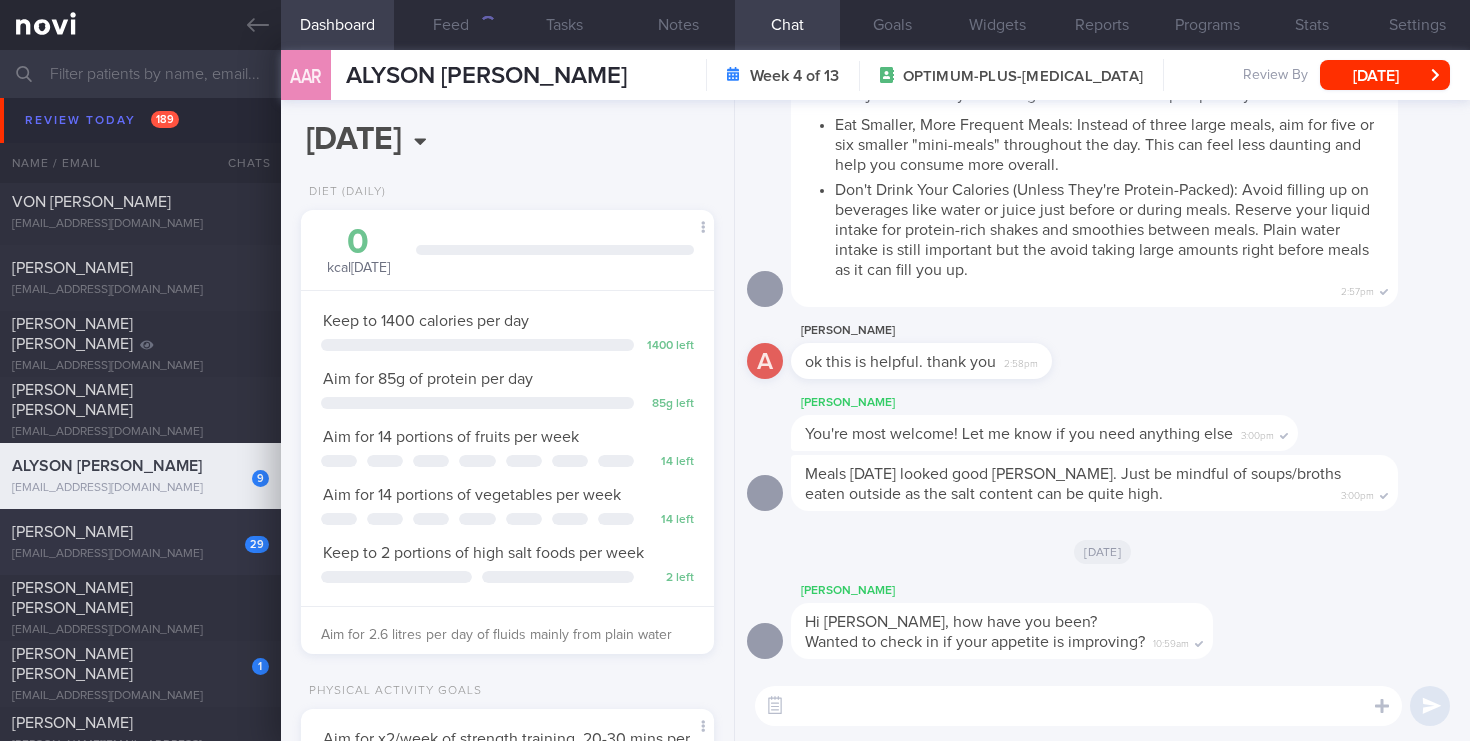 click on "29" at bounding box center (243, 537) 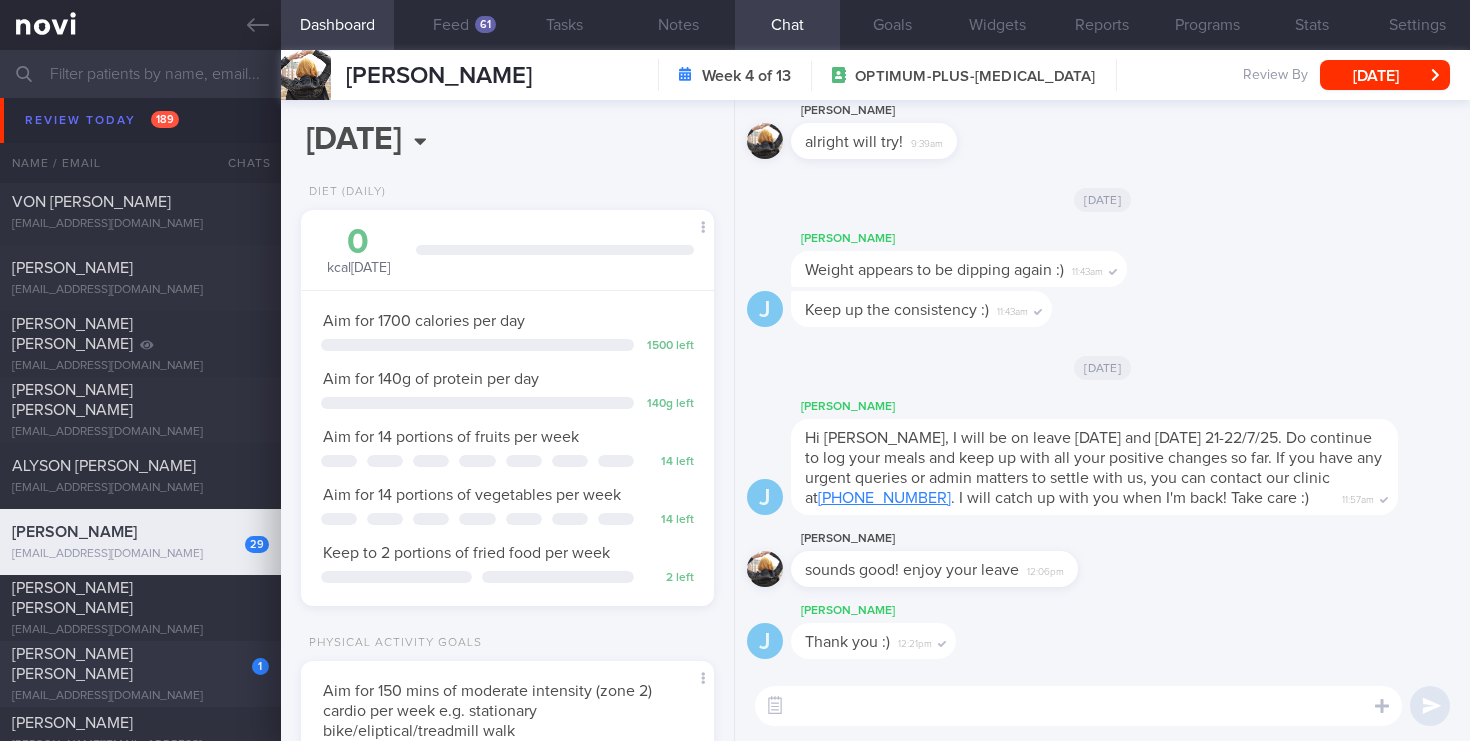 click on "[PERSON_NAME] [PERSON_NAME]" at bounding box center (138, 664) 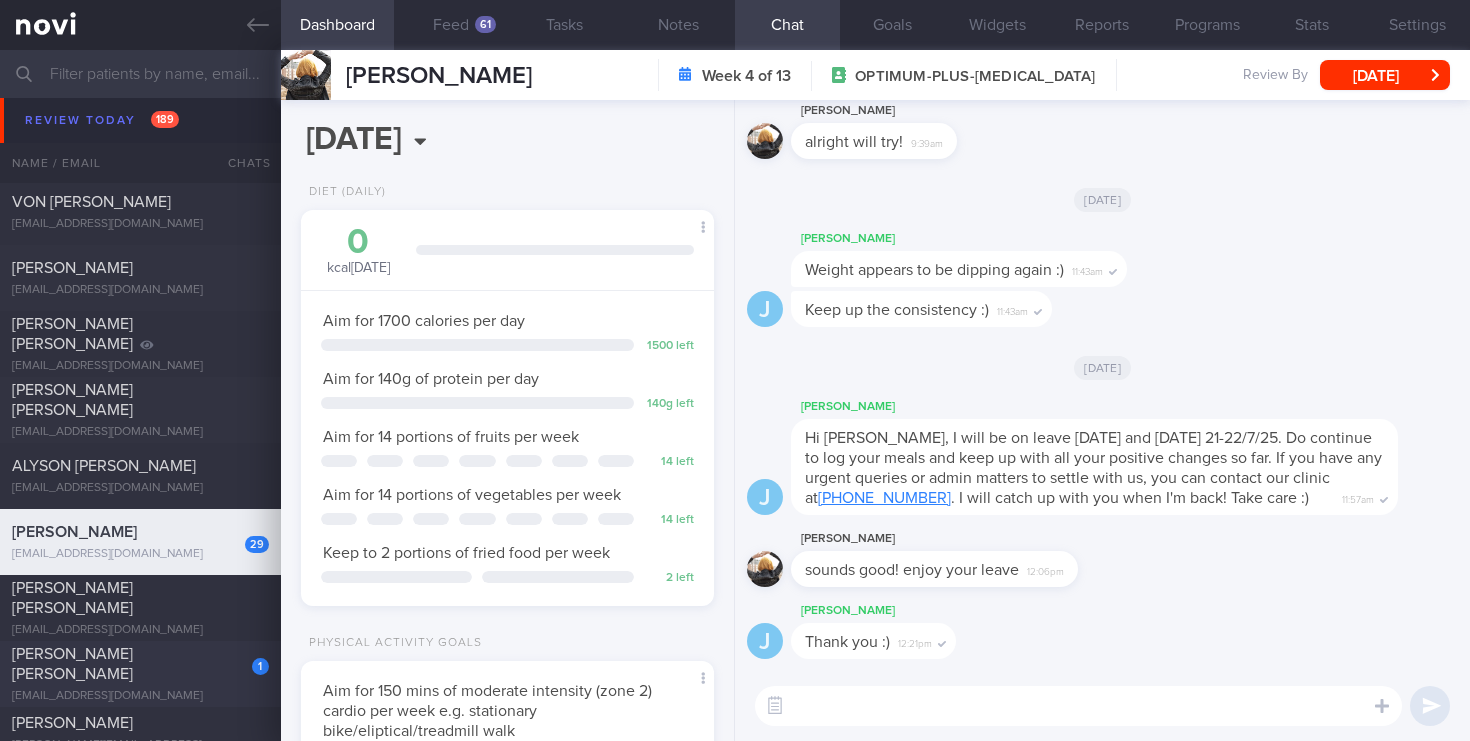 select on "6" 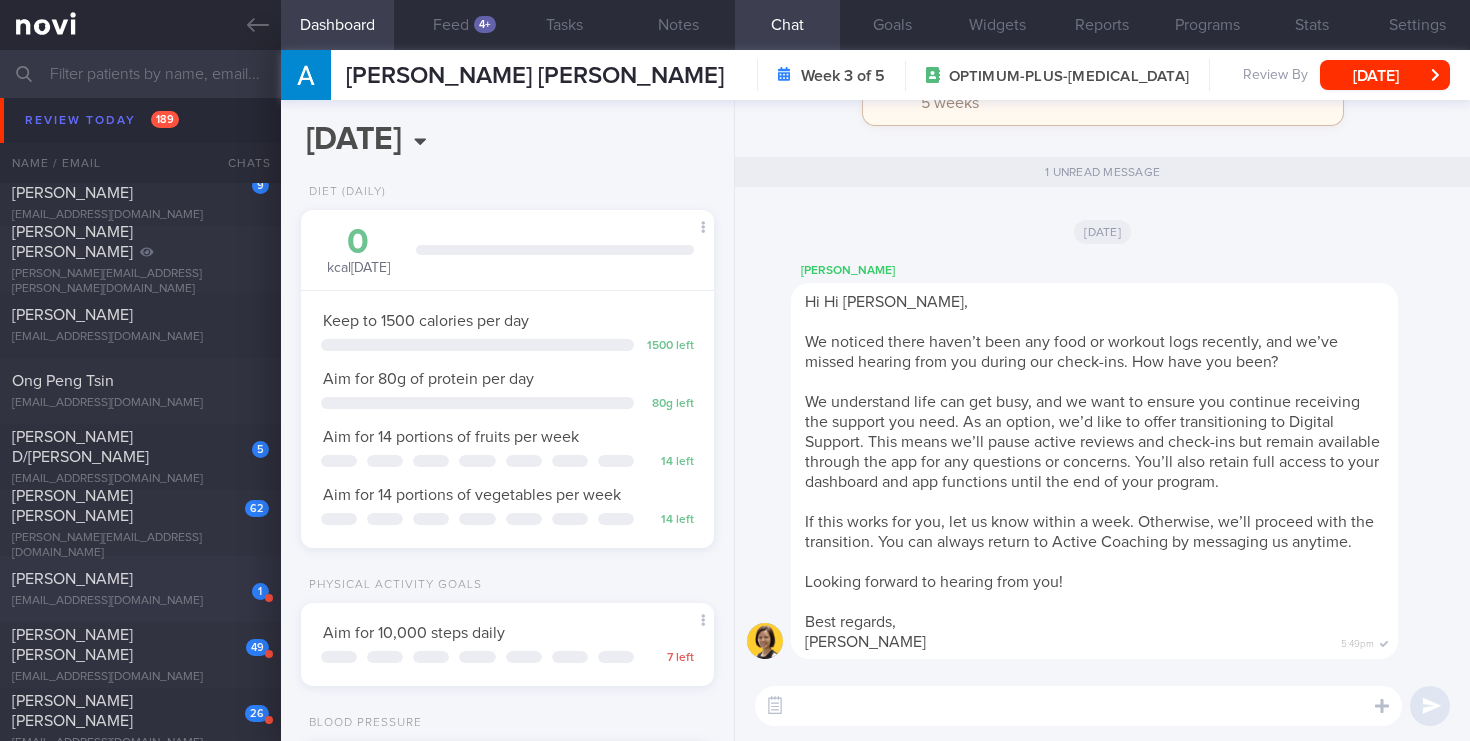 scroll, scrollTop: 10089, scrollLeft: 0, axis: vertical 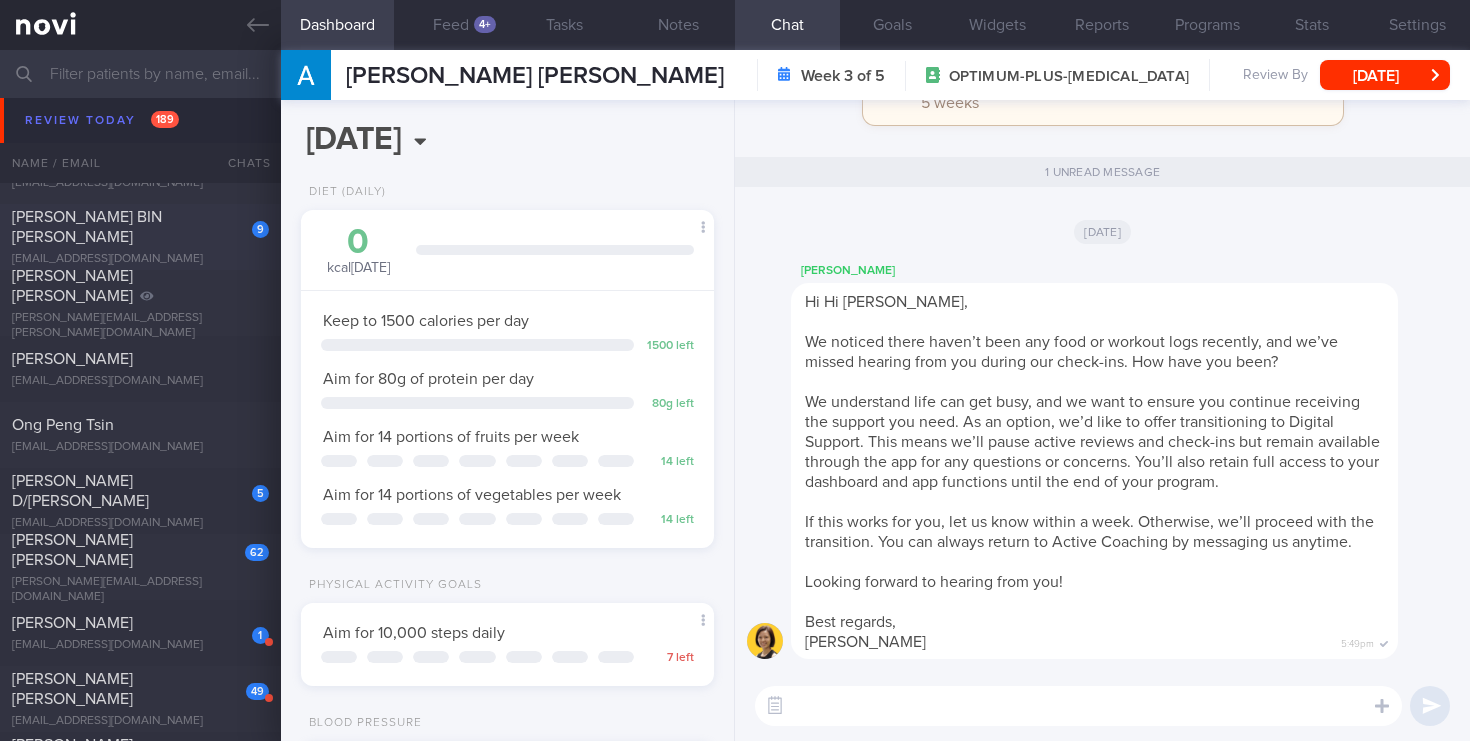 click on "[EMAIL_ADDRESS][DOMAIN_NAME]" at bounding box center (140, 259) 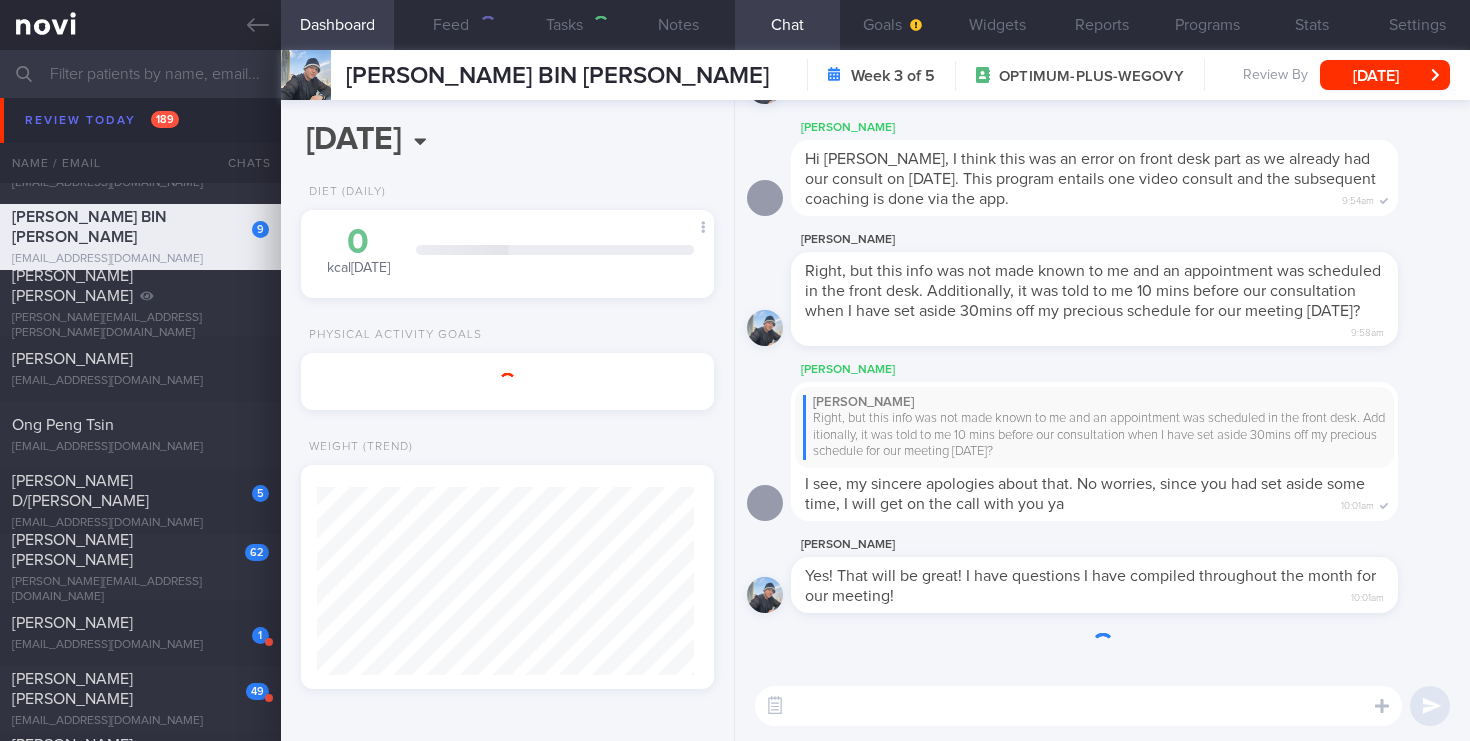 scroll, scrollTop: 0, scrollLeft: 0, axis: both 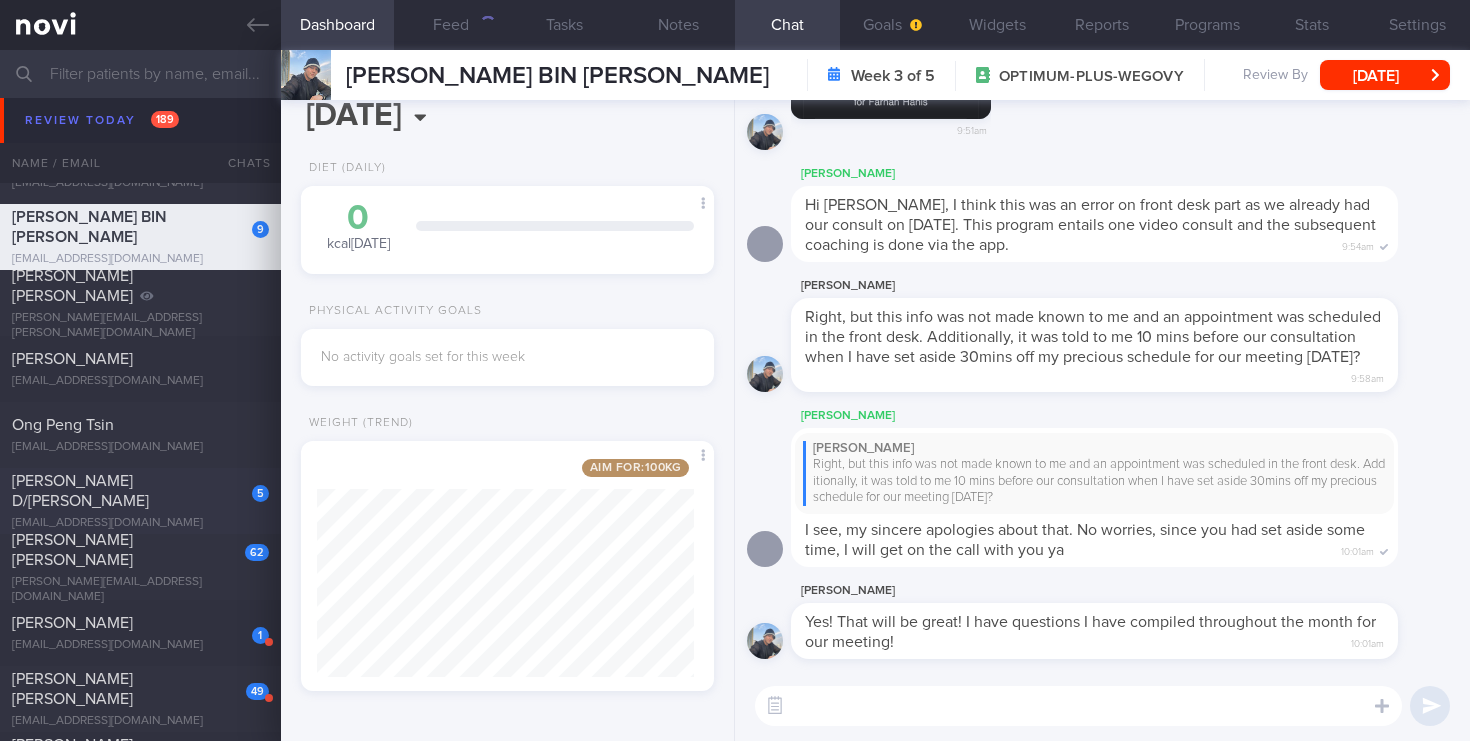 click on "[PERSON_NAME] D/[PERSON_NAME]" at bounding box center [138, 491] 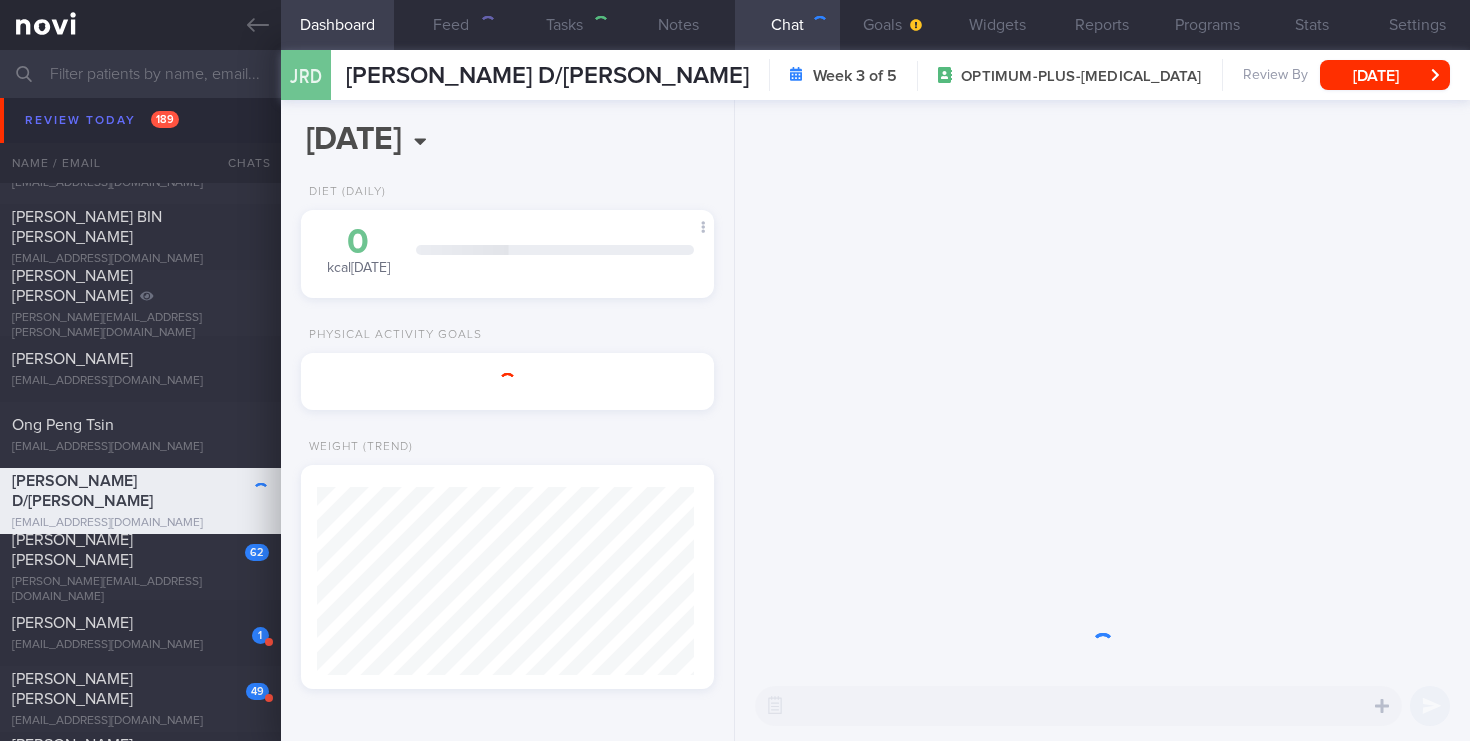 scroll, scrollTop: 0, scrollLeft: 0, axis: both 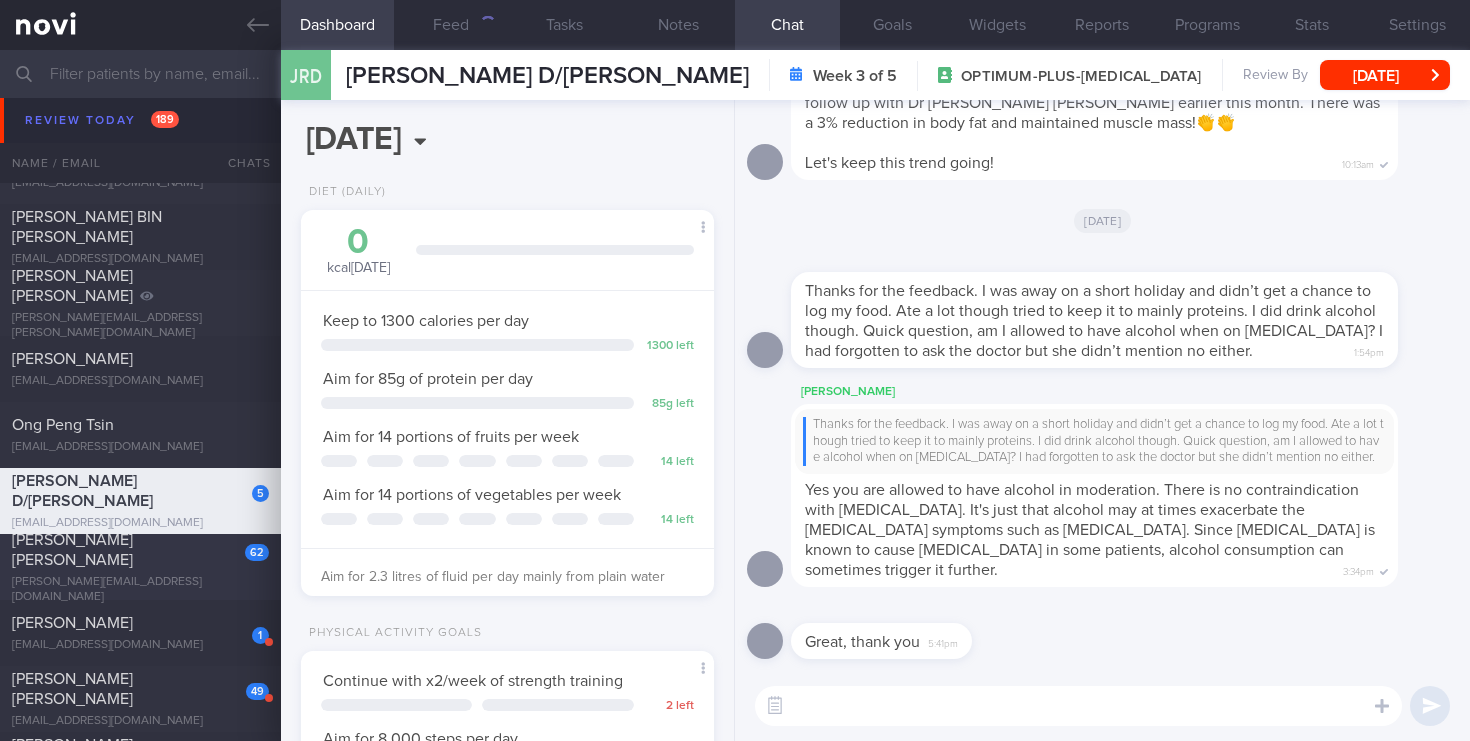 click on "[PERSON_NAME][EMAIL_ADDRESS][DOMAIN_NAME]" at bounding box center [140, 590] 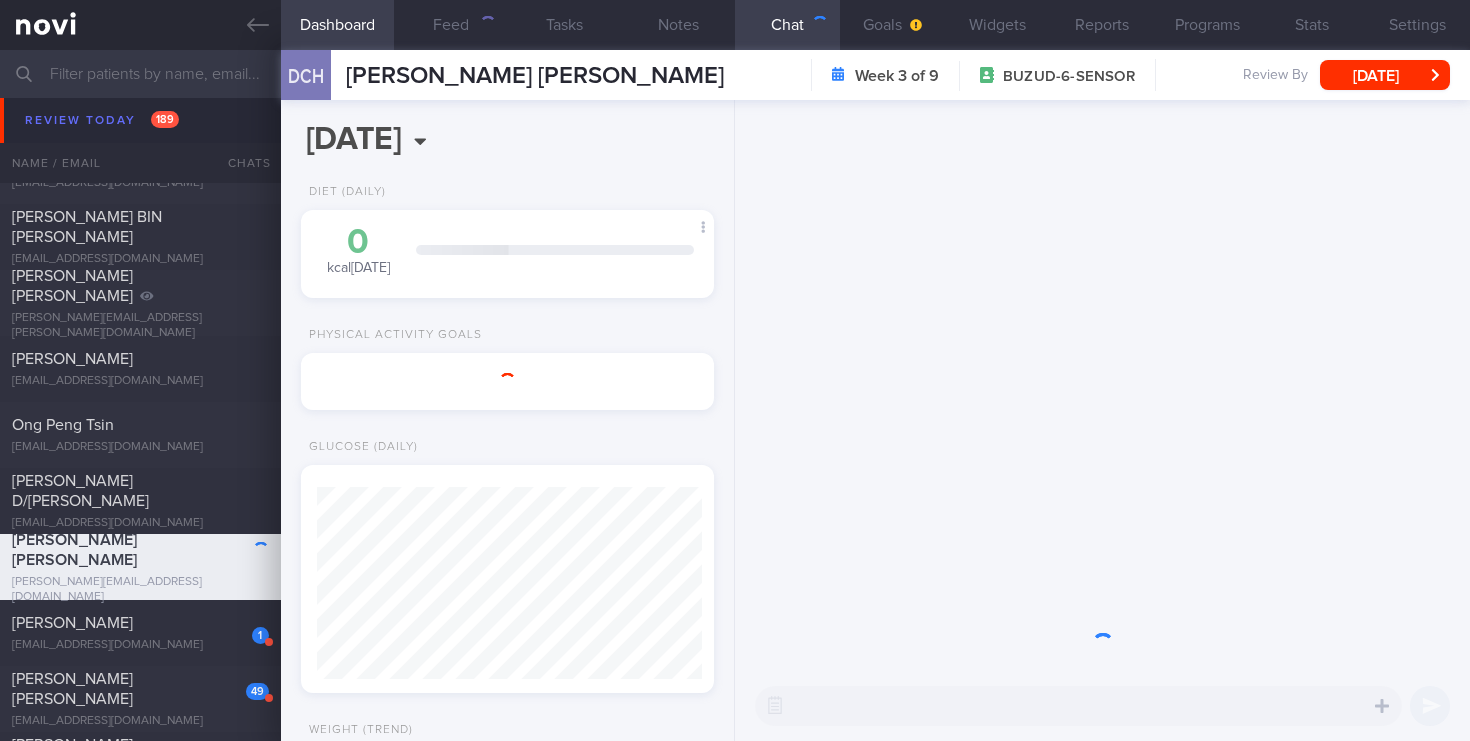 scroll, scrollTop: 999812, scrollLeft: 999622, axis: both 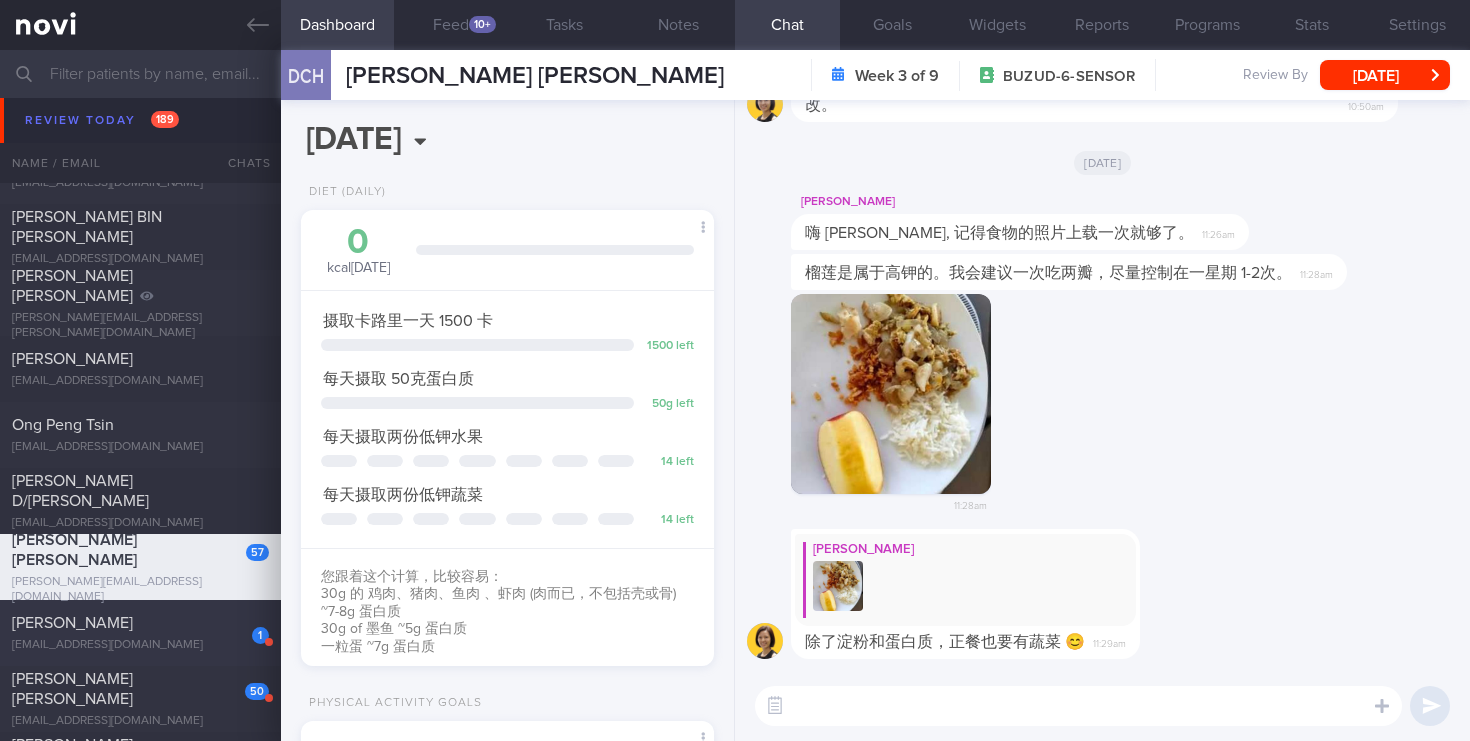 click on "1
KHOO BOON PENG
[EMAIL_ADDRESS][DOMAIN_NAME]" at bounding box center (140, 633) 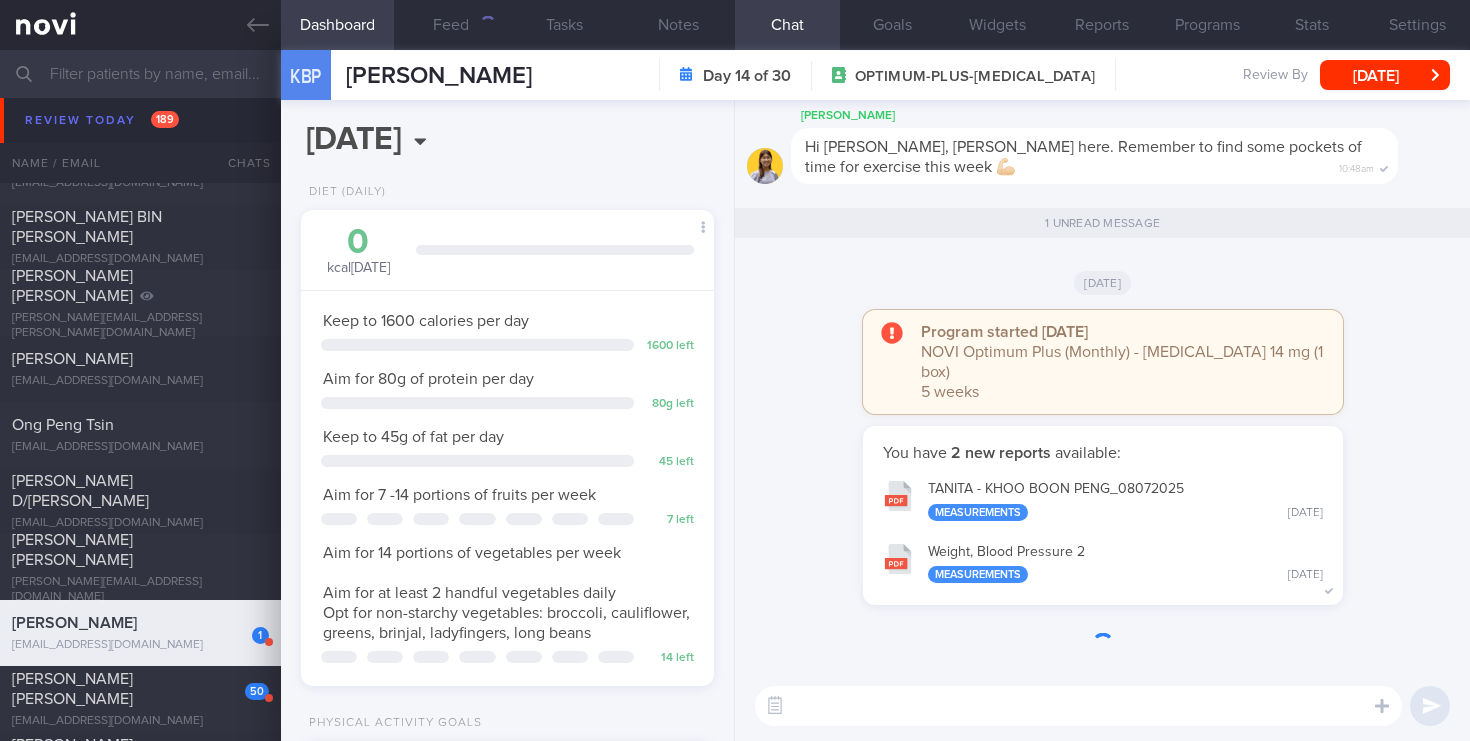 scroll, scrollTop: 999783, scrollLeft: 999622, axis: both 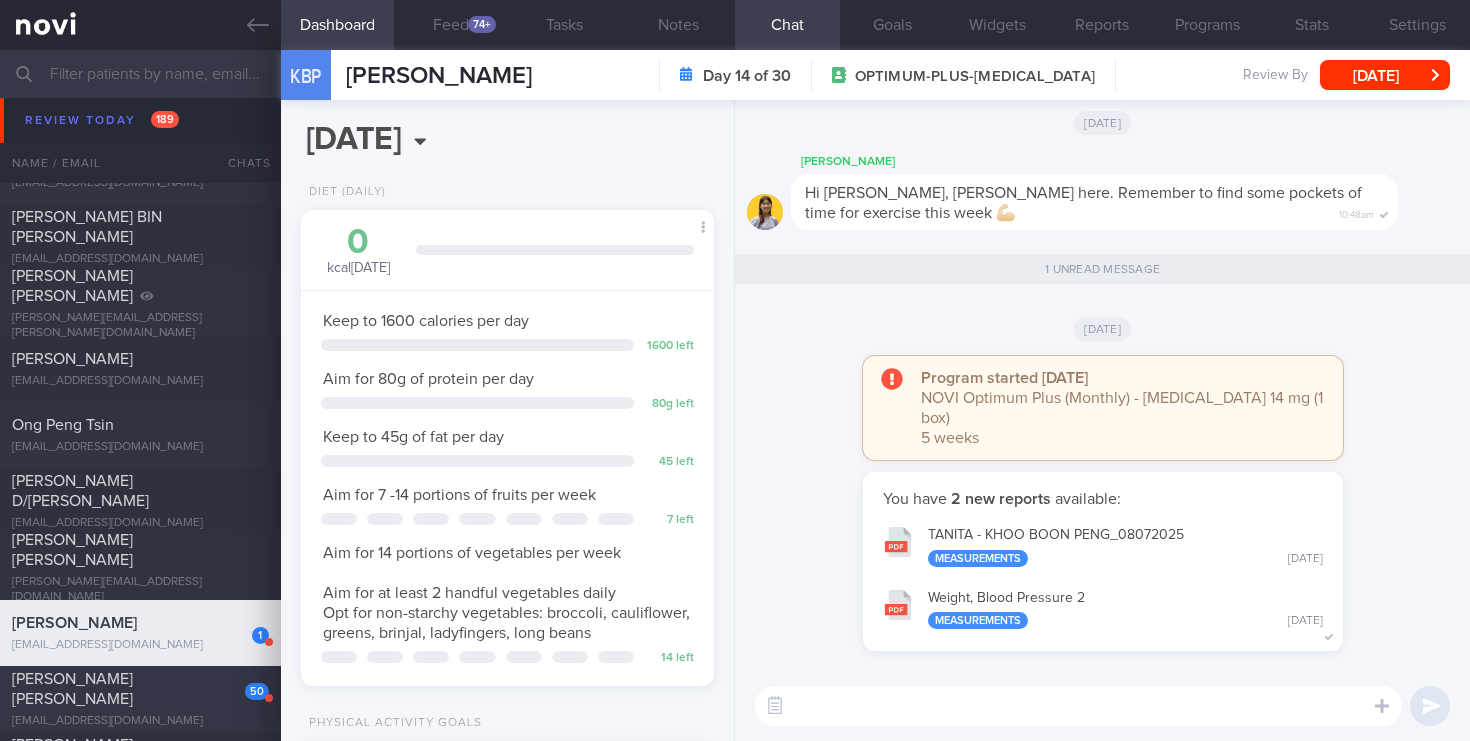 click on "50
[PERSON_NAME] [PERSON_NAME]
[EMAIL_ADDRESS][DOMAIN_NAME]" at bounding box center [140, 699] 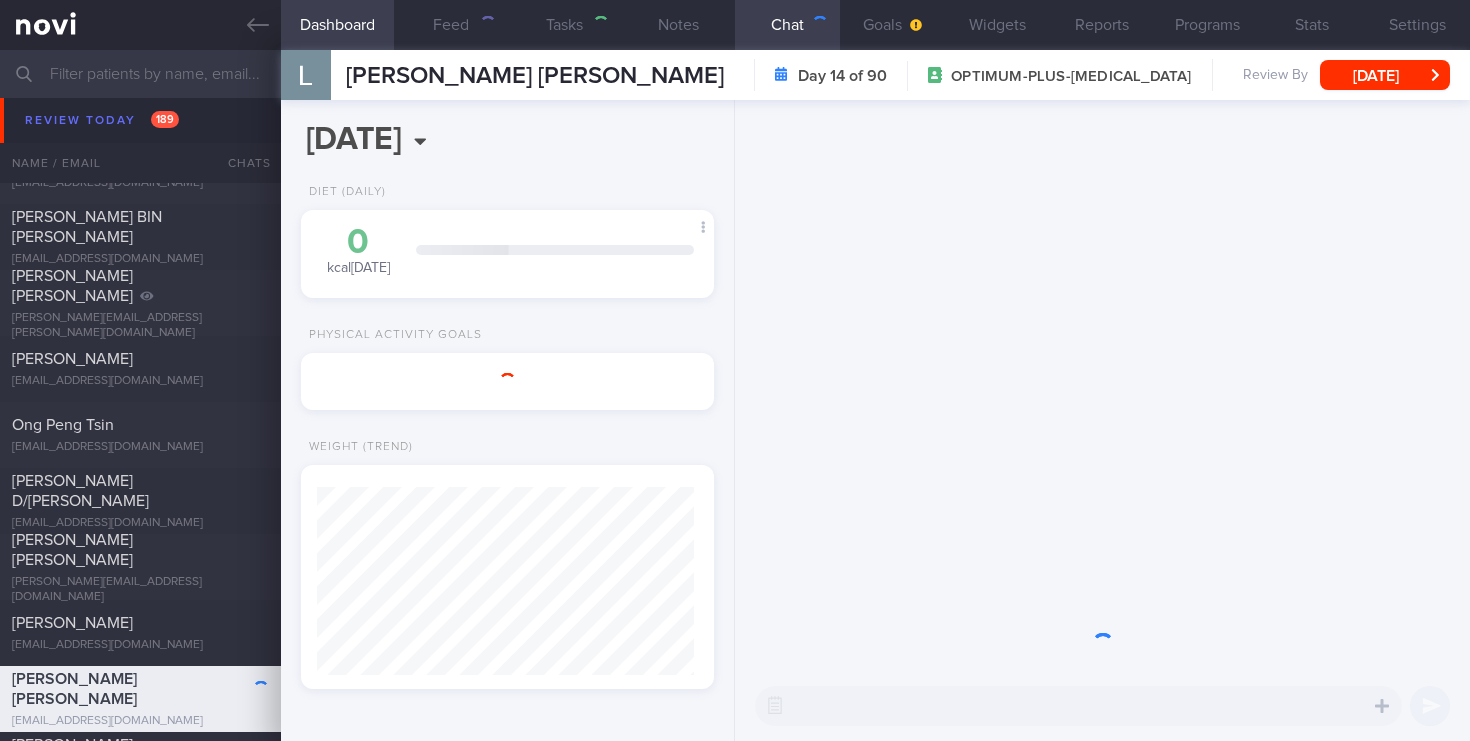 scroll, scrollTop: 999812, scrollLeft: 999622, axis: both 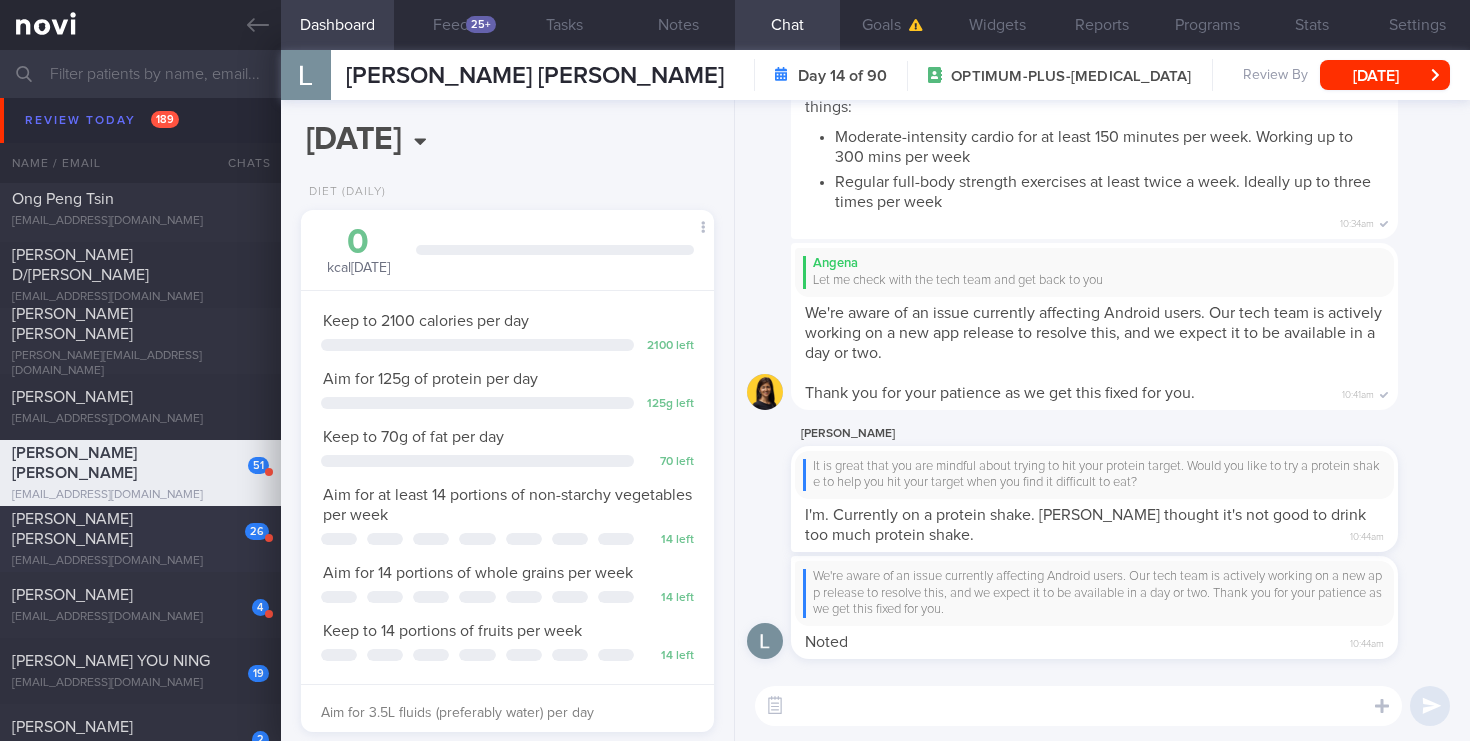 click on "[EMAIL_ADDRESS][DOMAIN_NAME]" at bounding box center (140, 561) 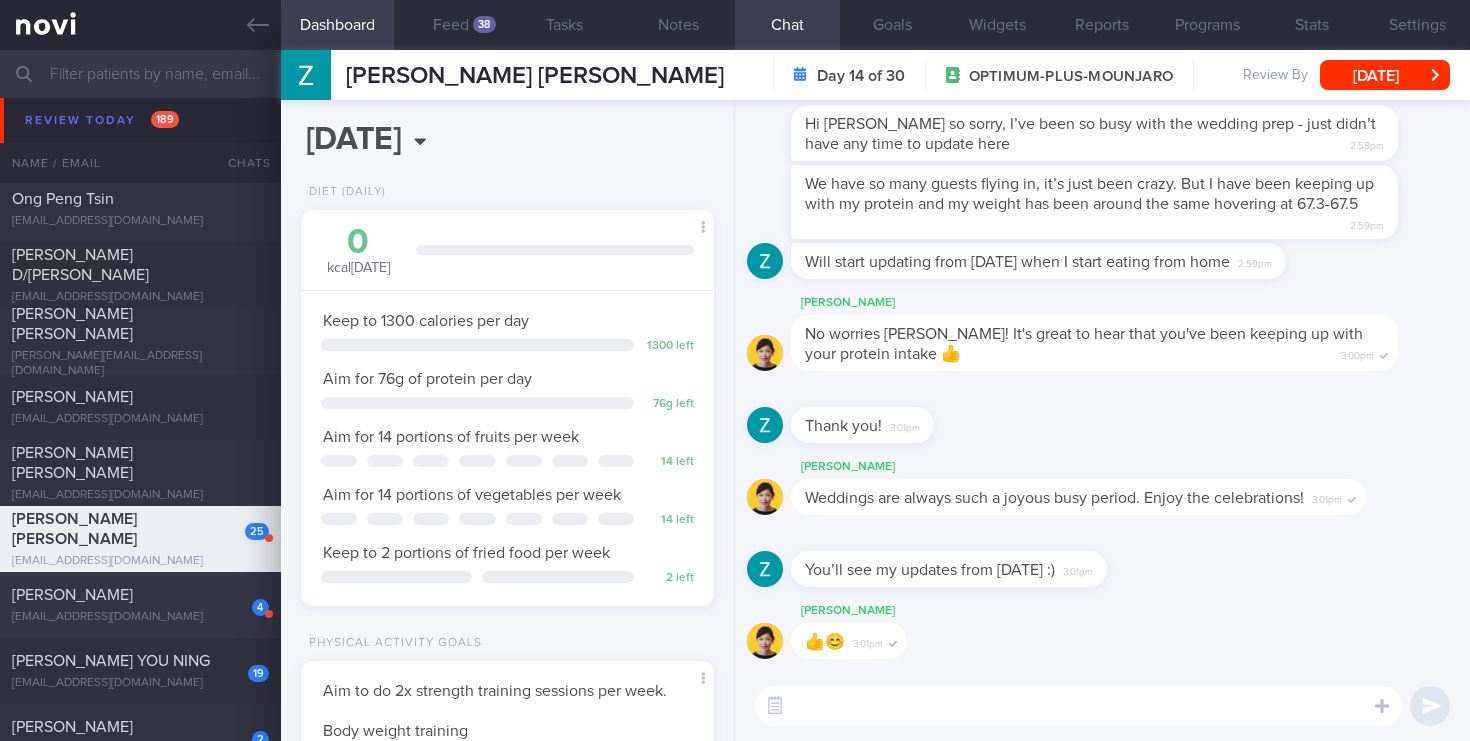 click on "[PERSON_NAME]" at bounding box center [138, 595] 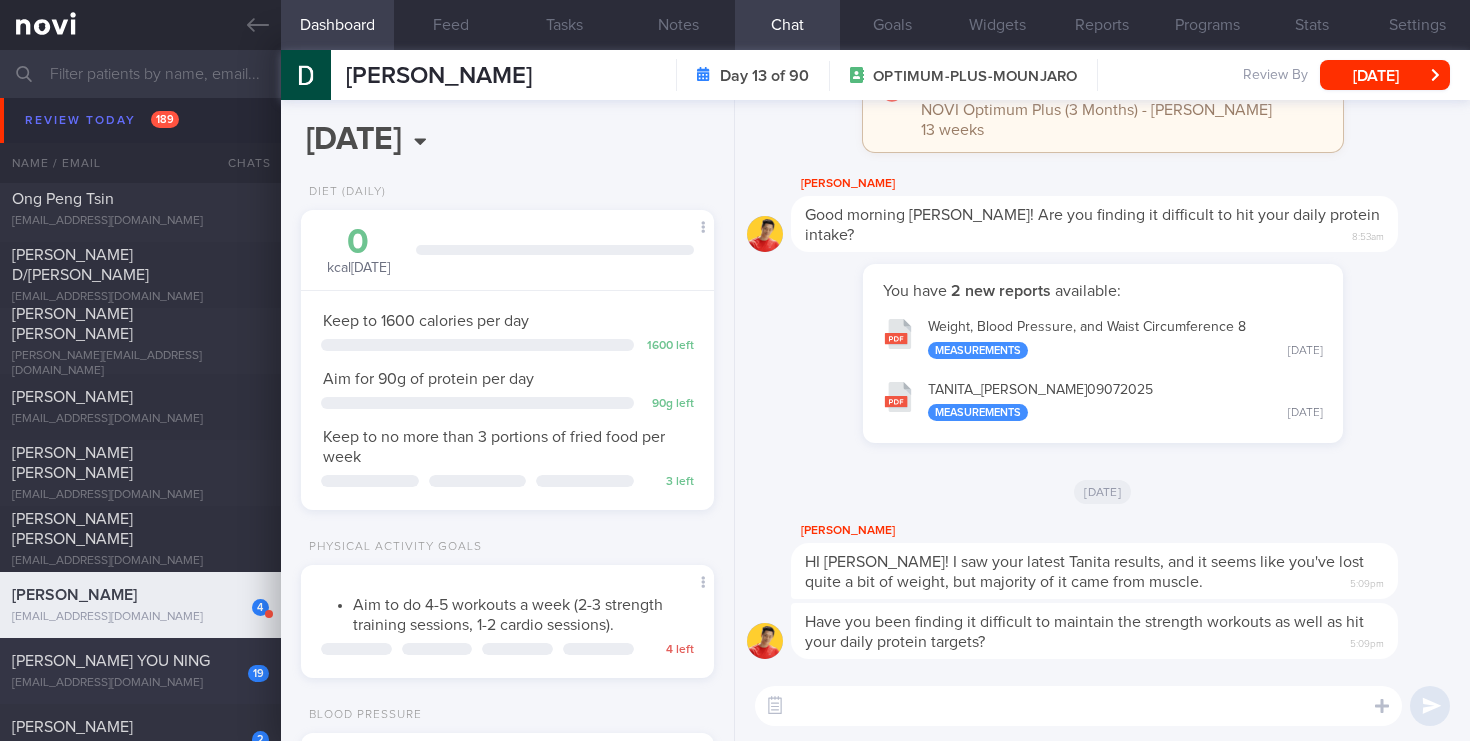 click on "19
[PERSON_NAME] YOU NING
[EMAIL_ADDRESS][DOMAIN_NAME]
[DATE]
[DATE]" 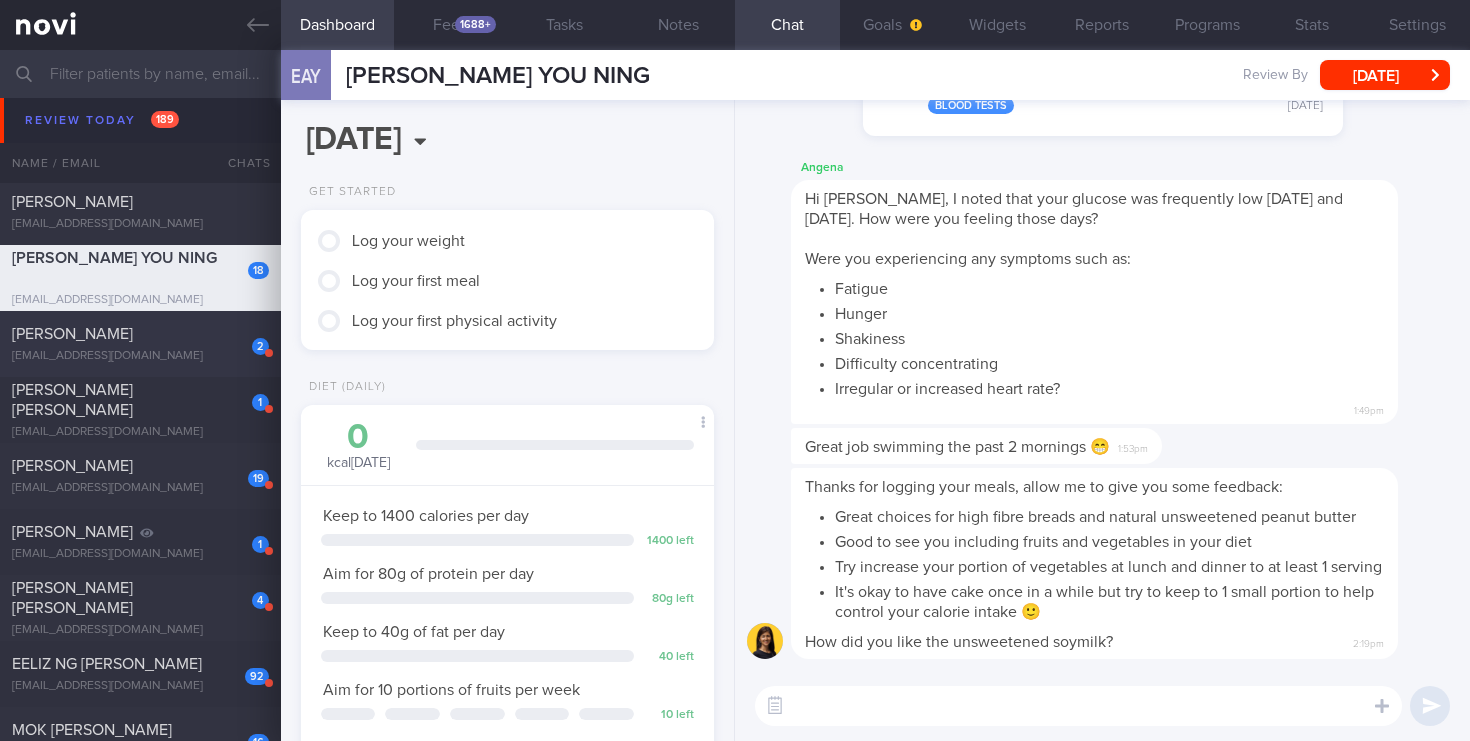 click on "[PERSON_NAME]" at bounding box center [72, 334] 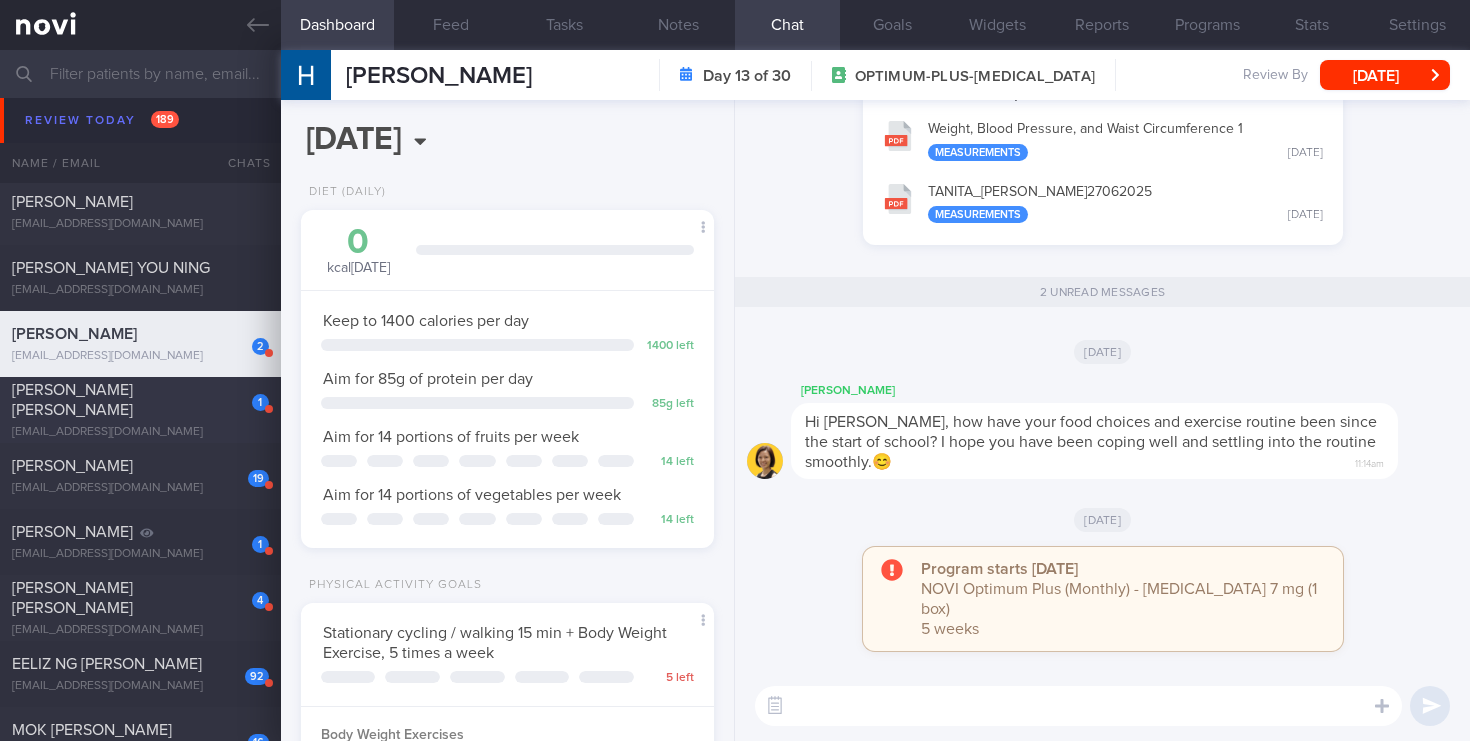 click on "[EMAIL_ADDRESS][DOMAIN_NAME]" at bounding box center (140, 432) 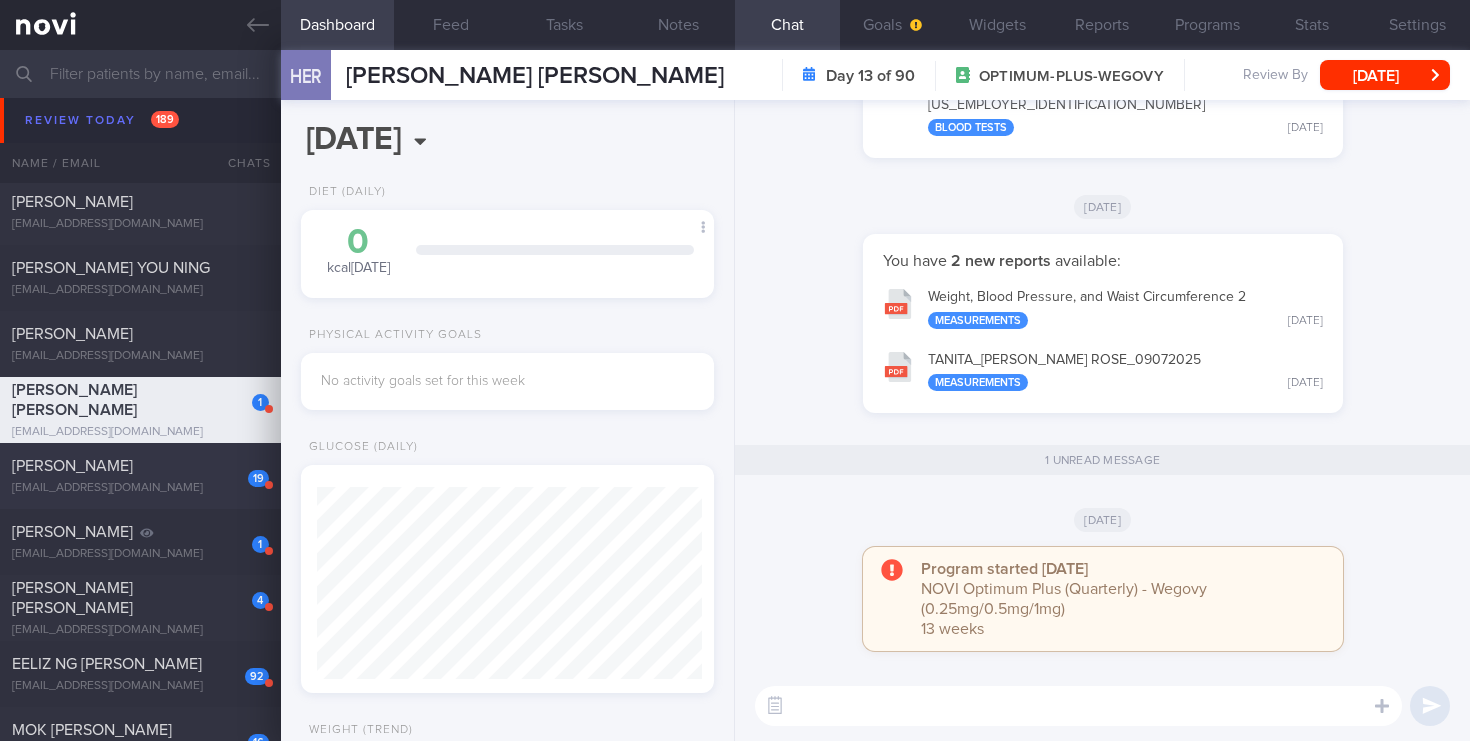 click on "[PERSON_NAME]" at bounding box center [138, 466] 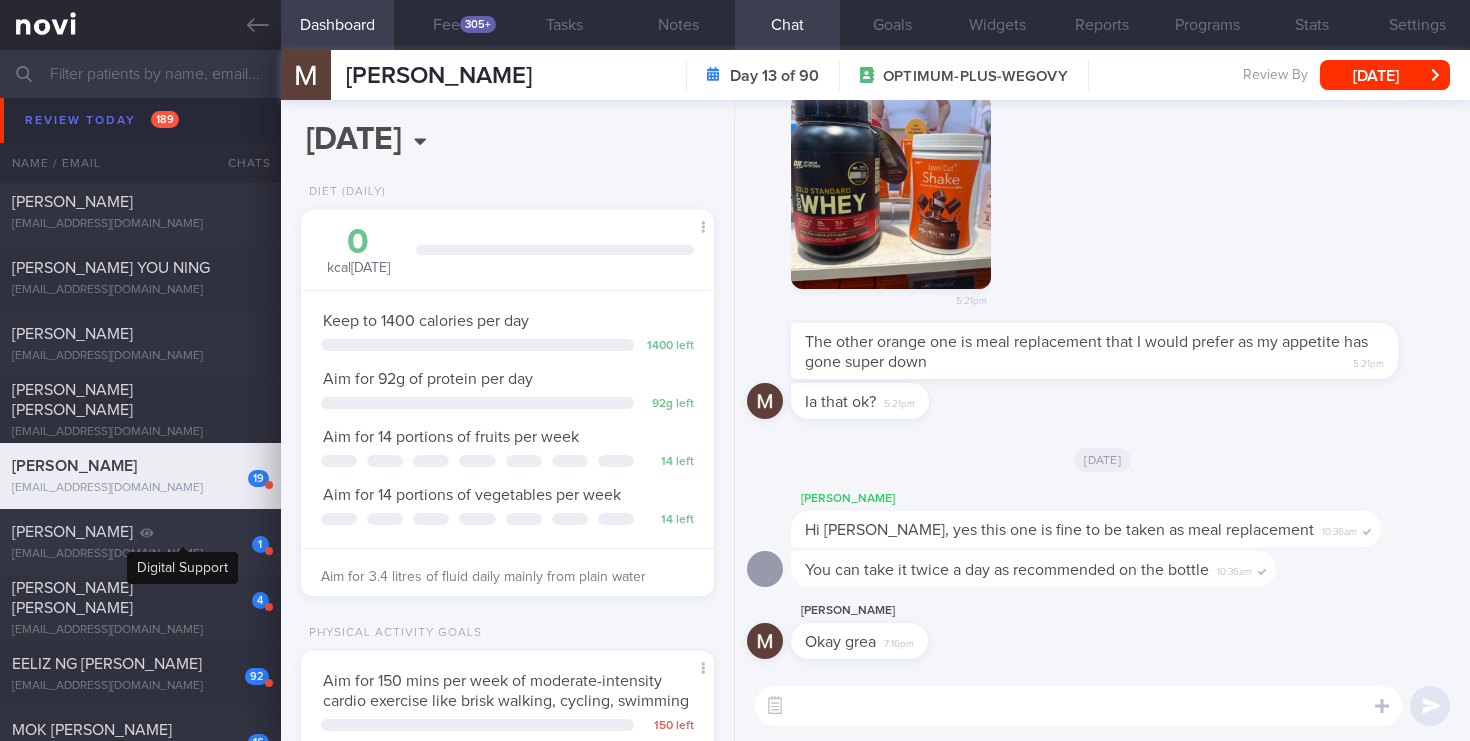 click 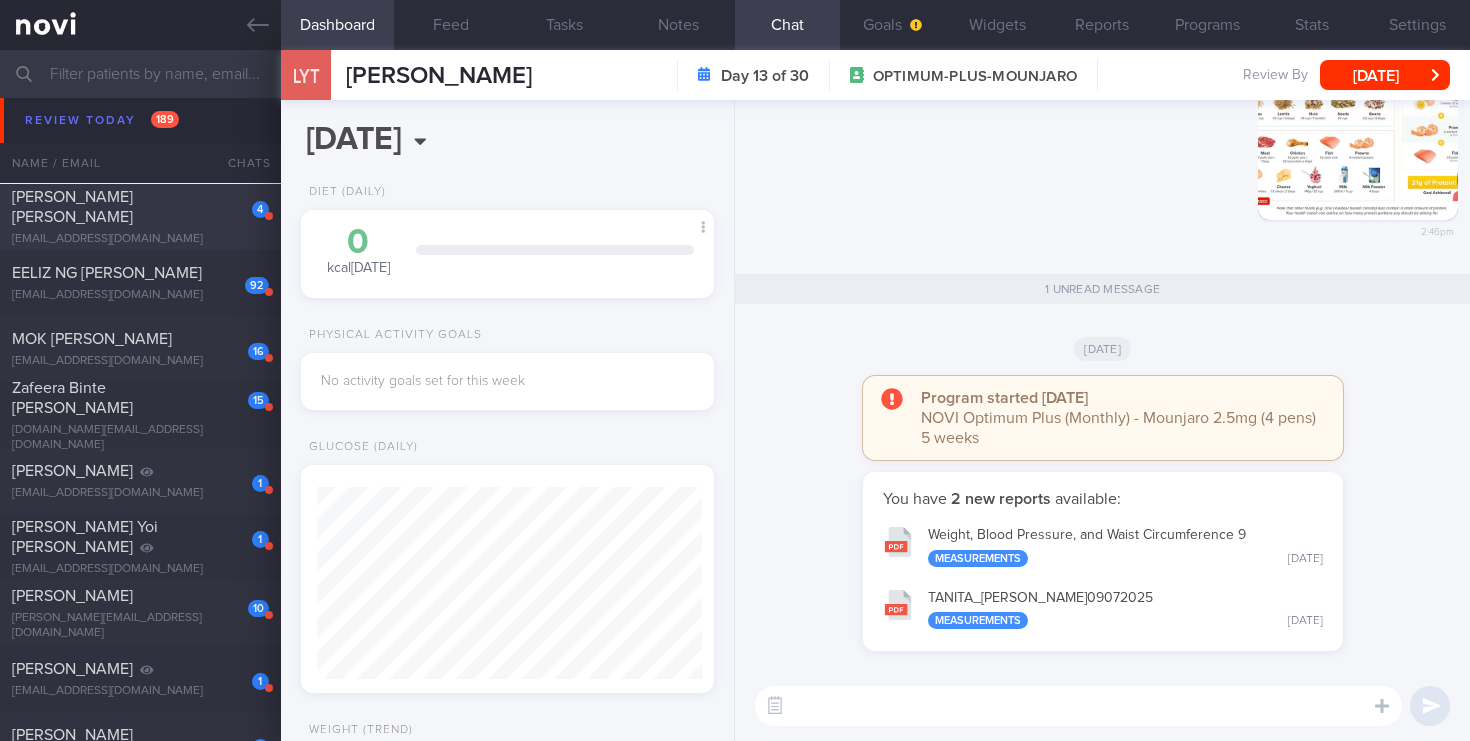 click on "4" at bounding box center (247, 202) 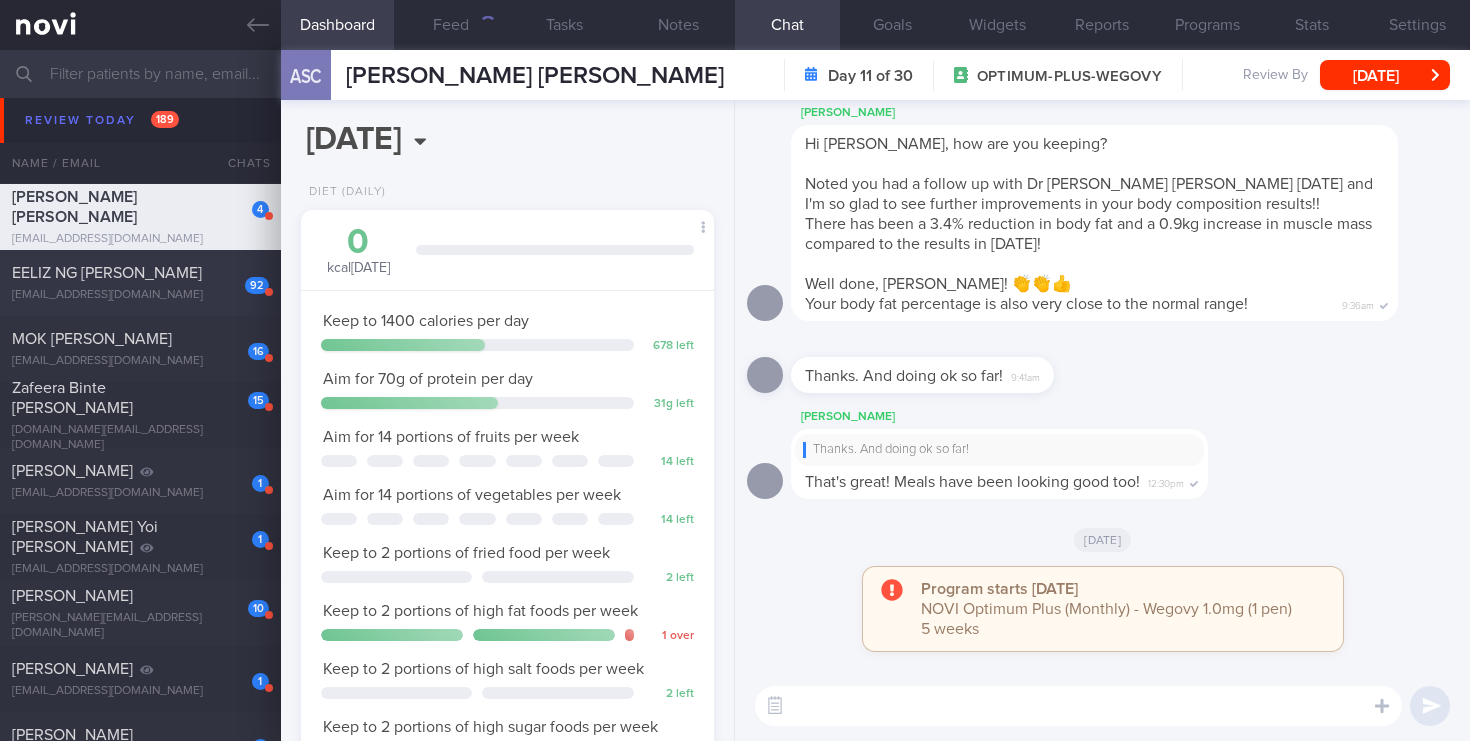click on "[EMAIL_ADDRESS][DOMAIN_NAME]" at bounding box center (140, 295) 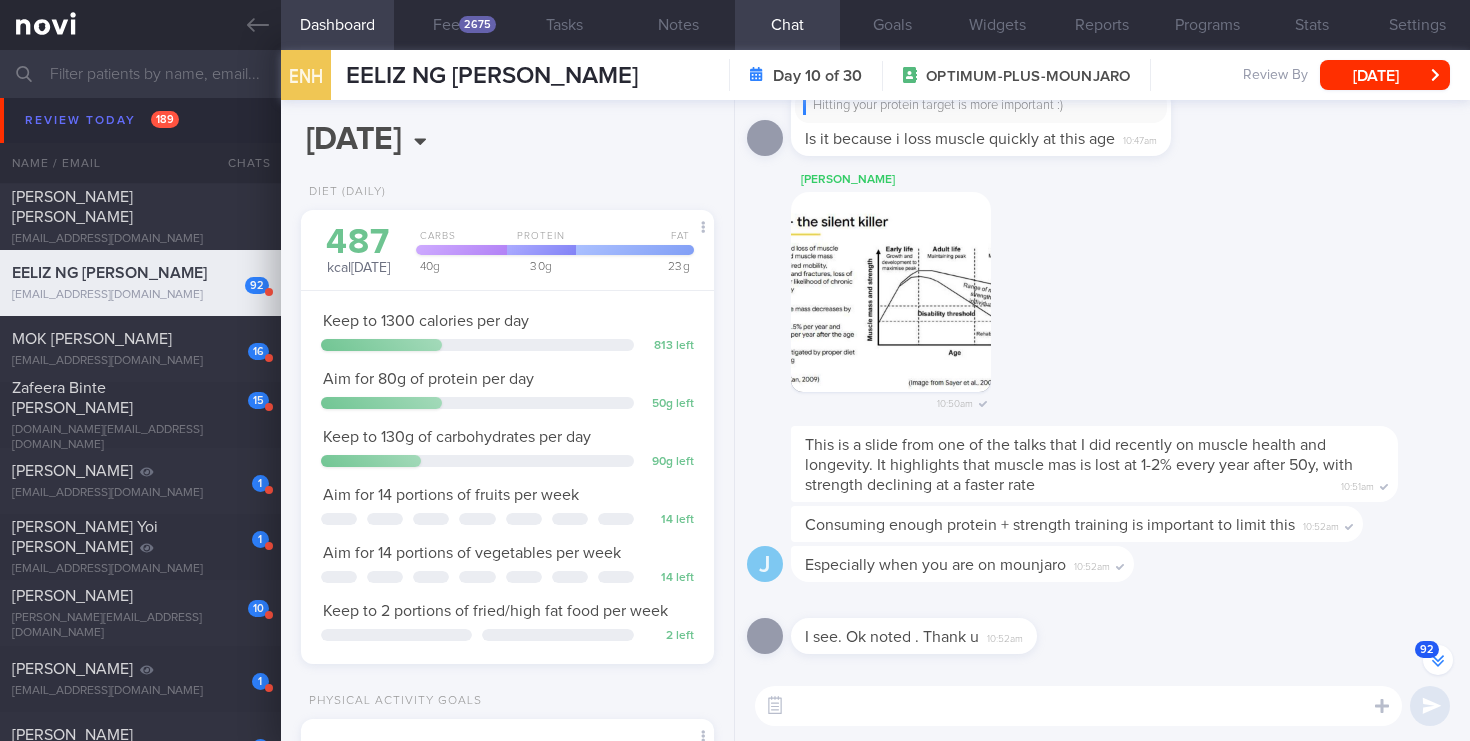 scroll, scrollTop: 0, scrollLeft: 0, axis: both 